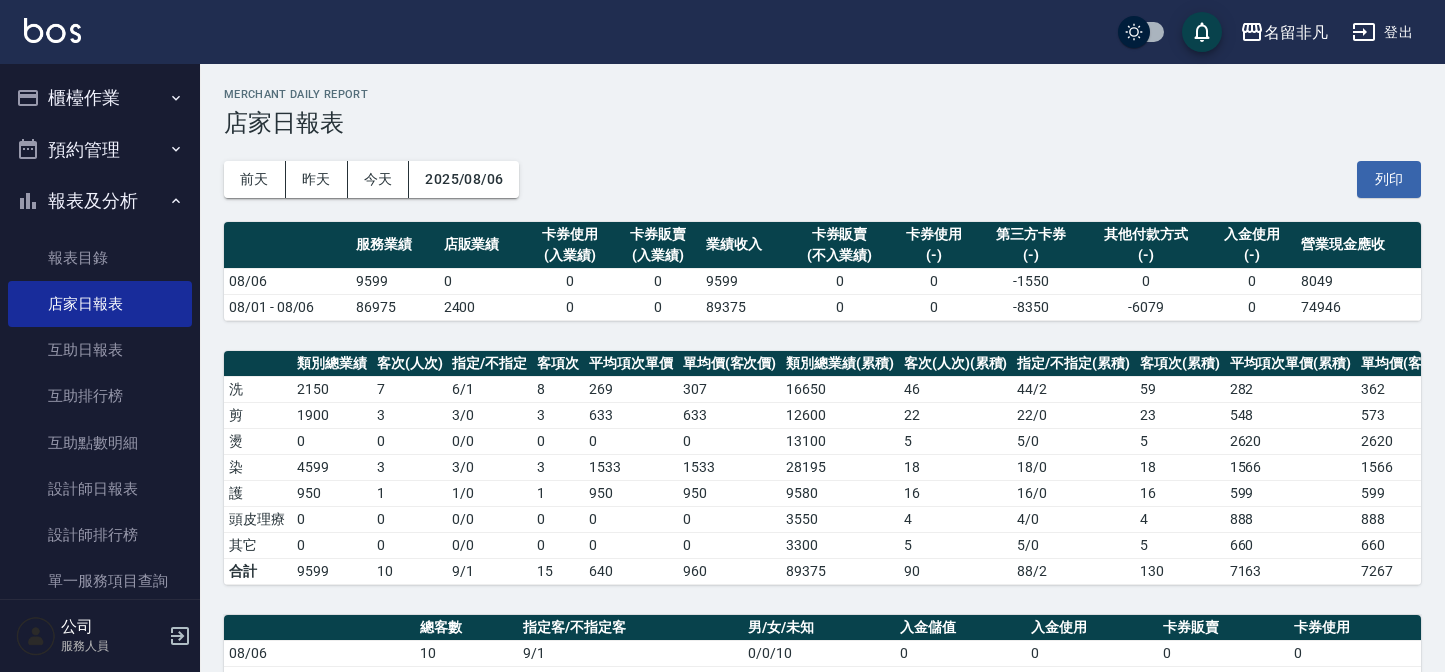 scroll, scrollTop: 555, scrollLeft: 0, axis: vertical 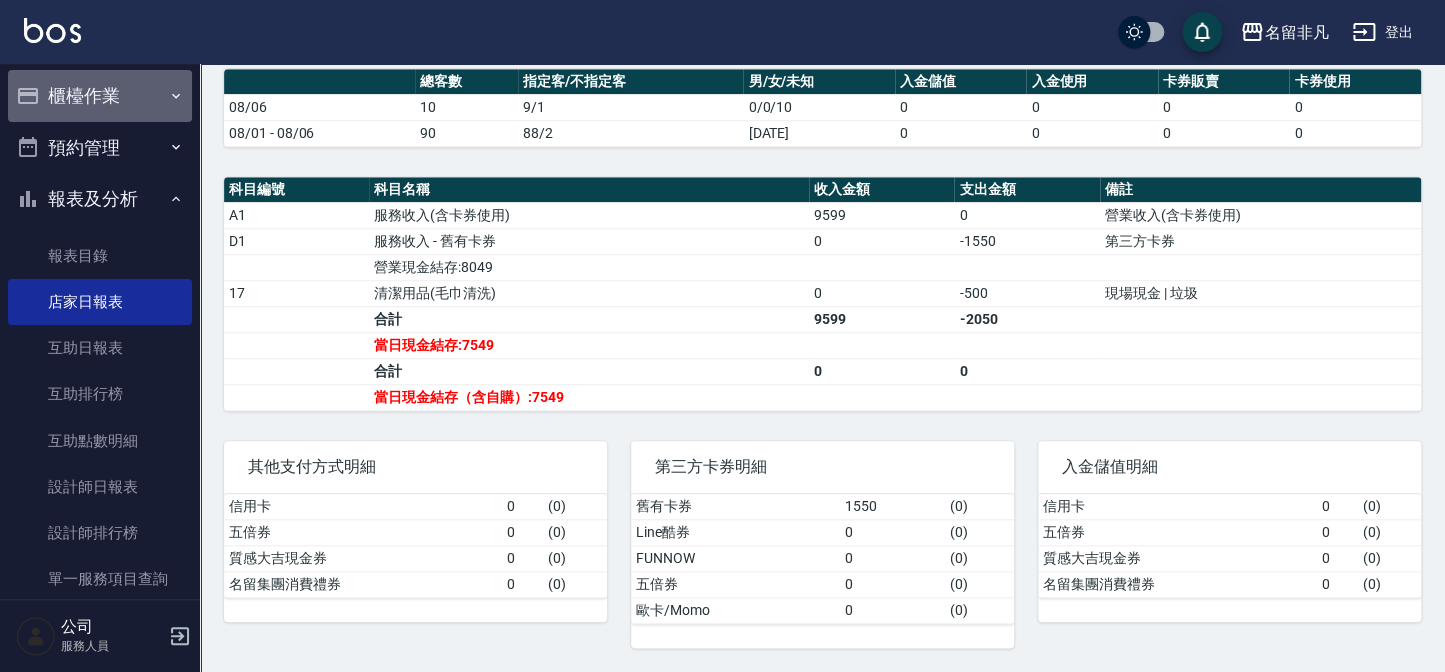 click 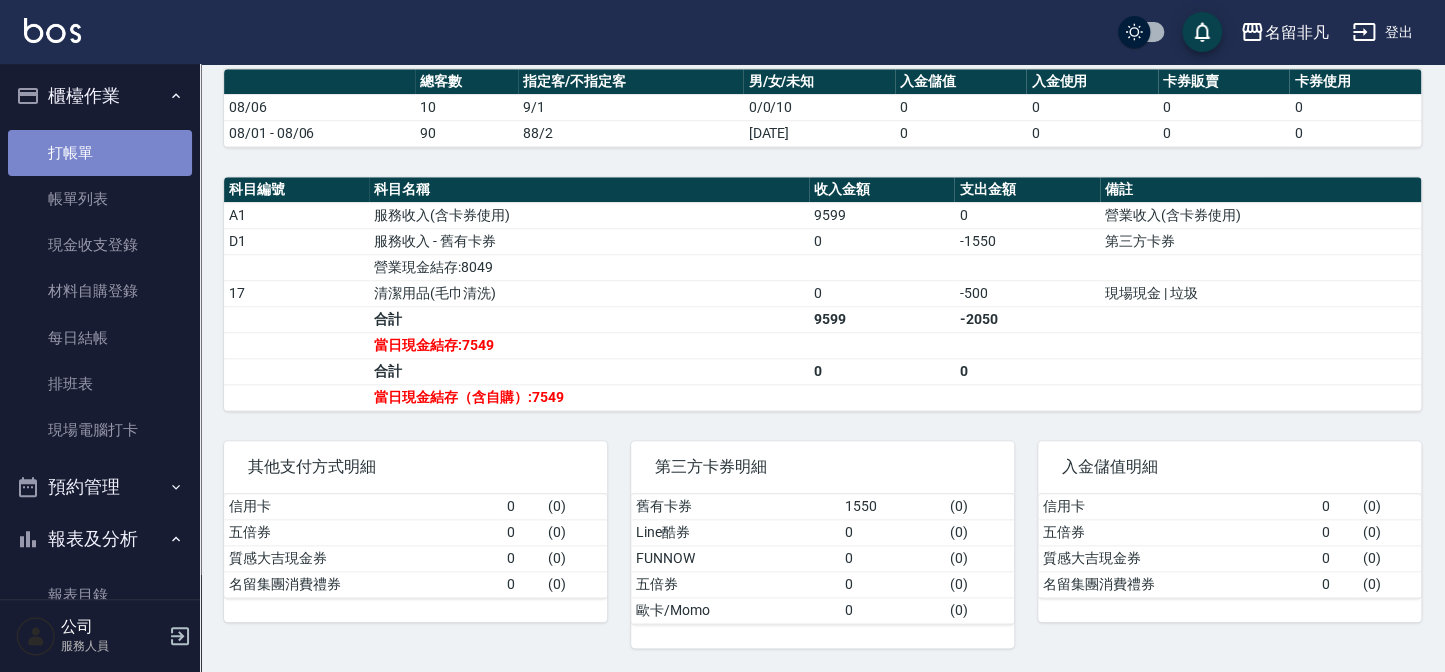 click on "打帳單" at bounding box center (100, 153) 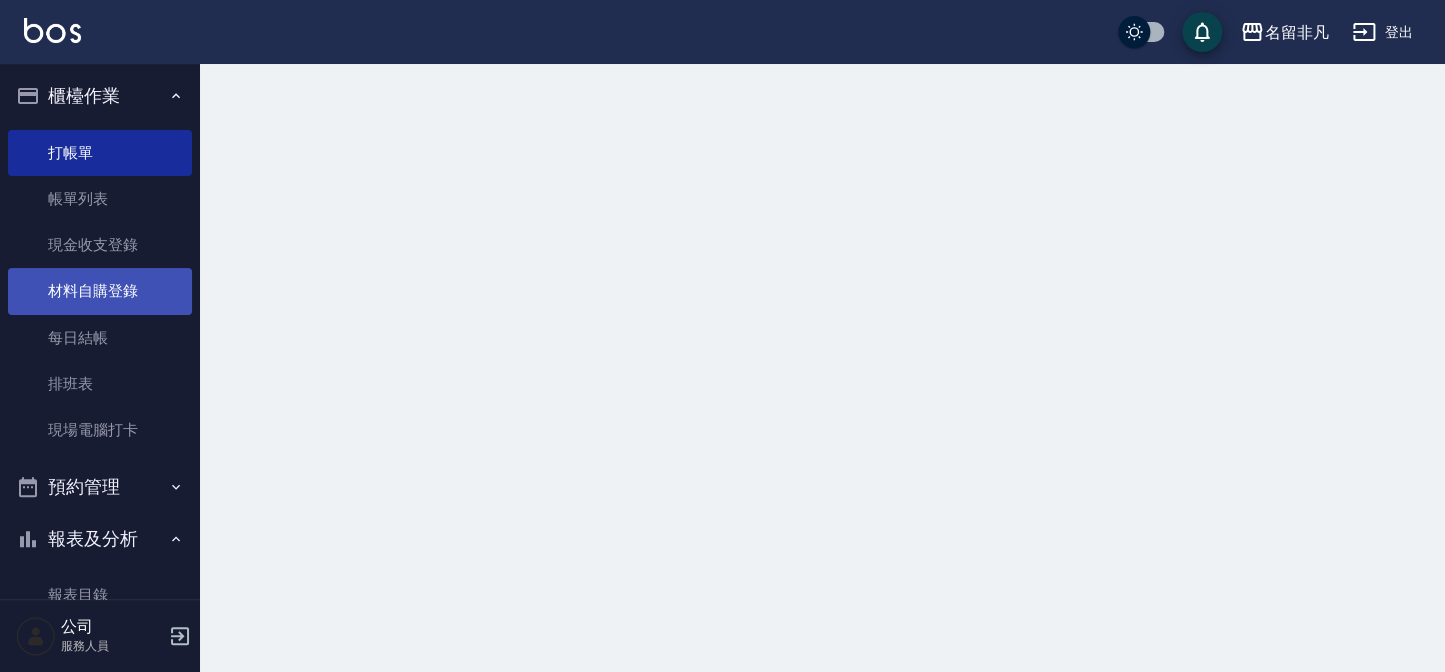 scroll, scrollTop: 0, scrollLeft: 0, axis: both 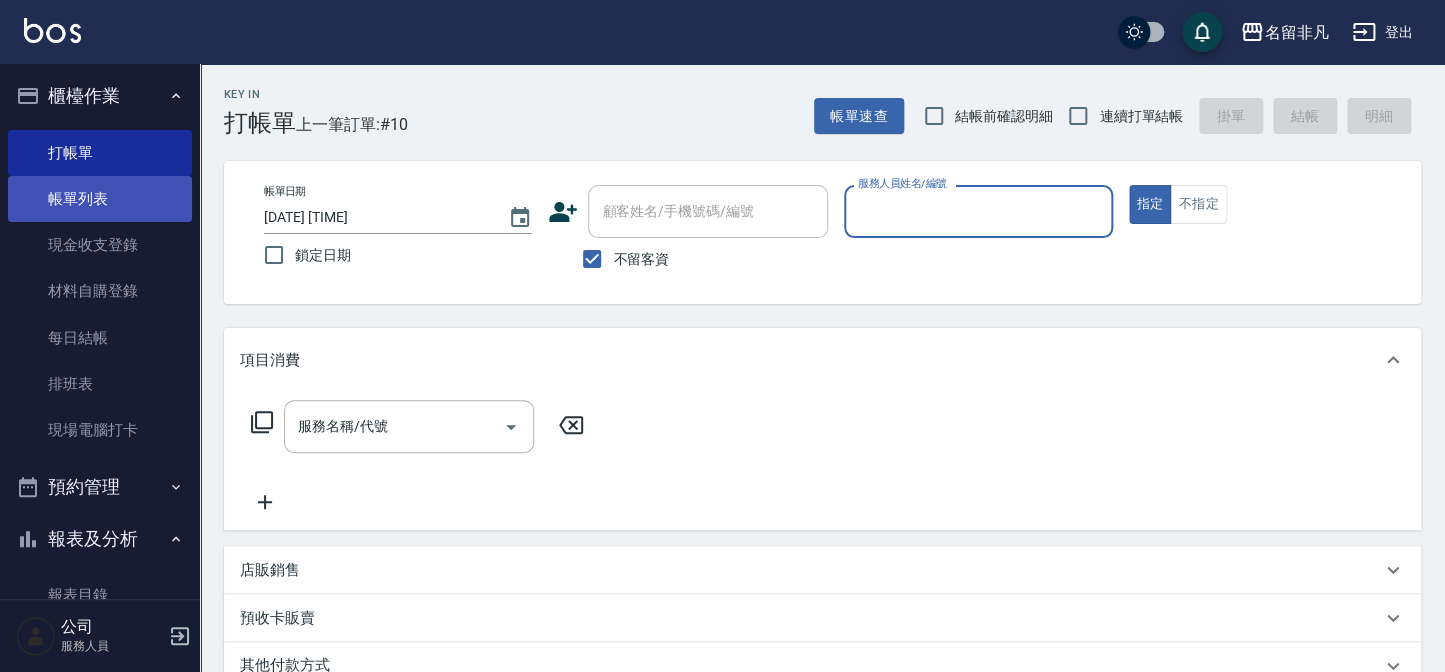 click on "帳單列表" at bounding box center (100, 199) 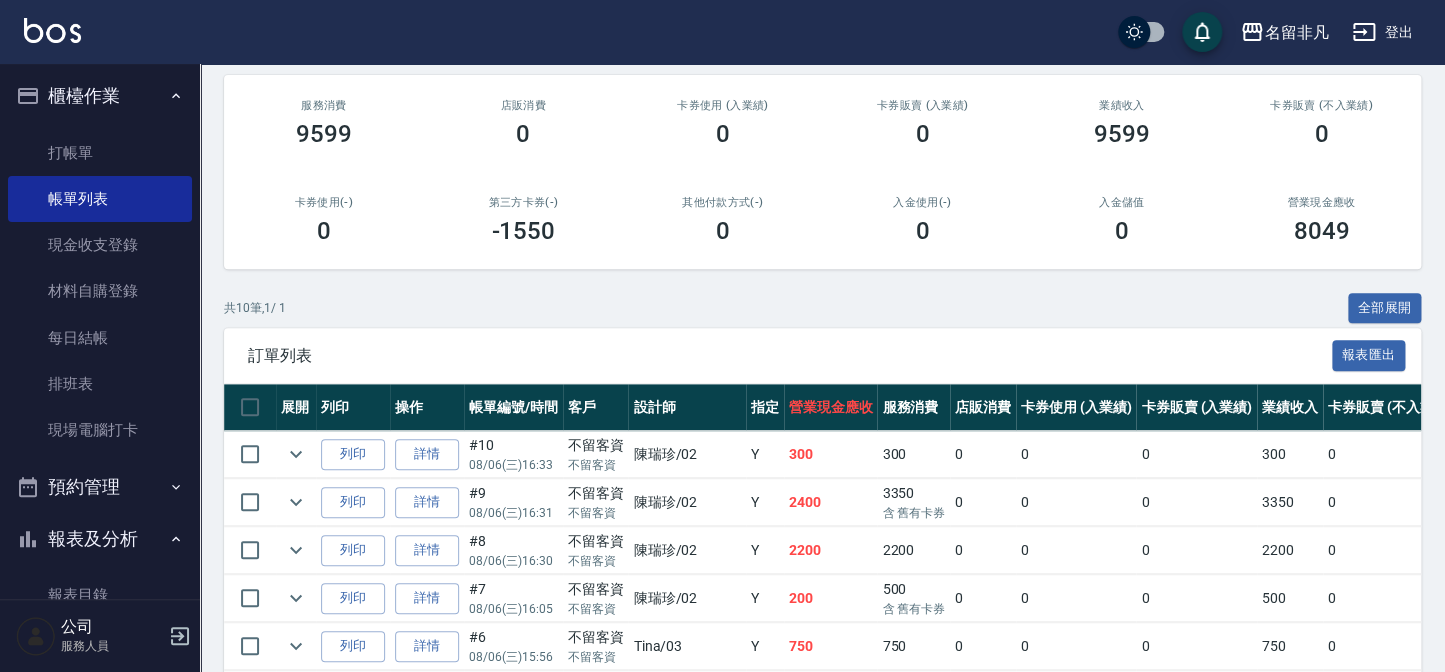 scroll, scrollTop: 272, scrollLeft: 0, axis: vertical 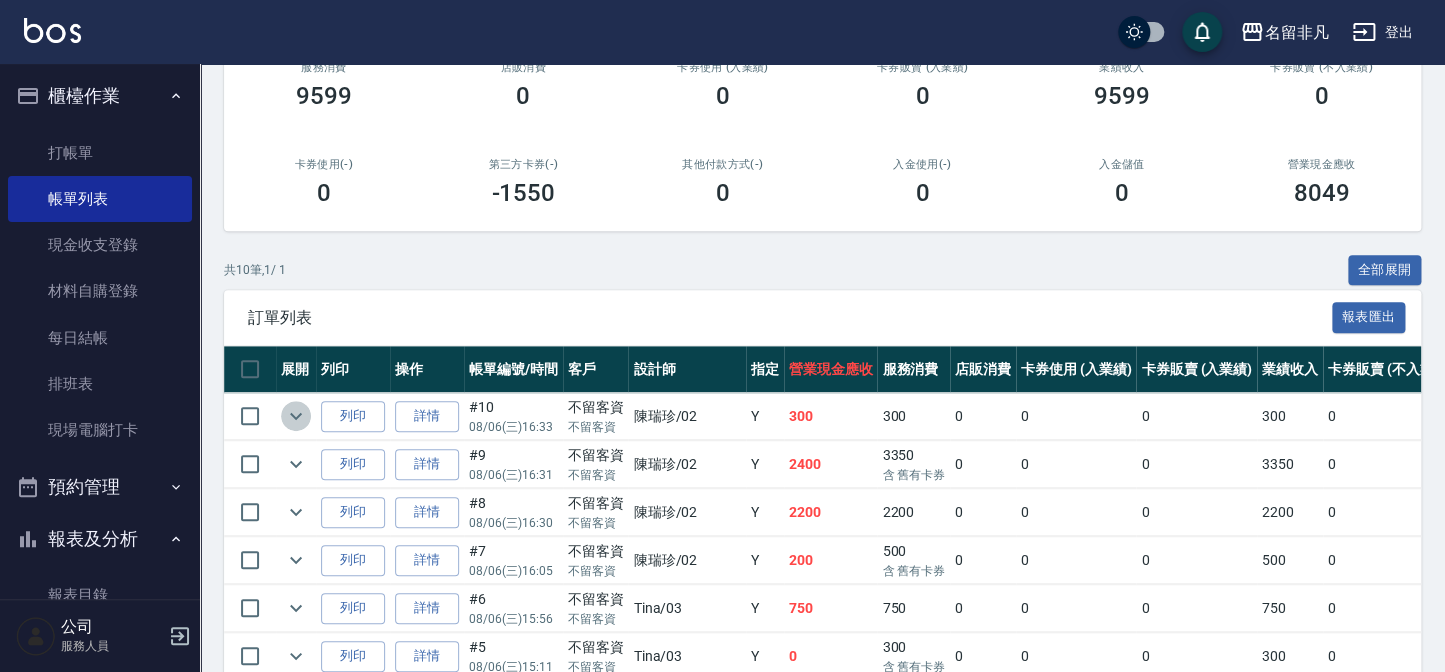 click at bounding box center (296, 416) 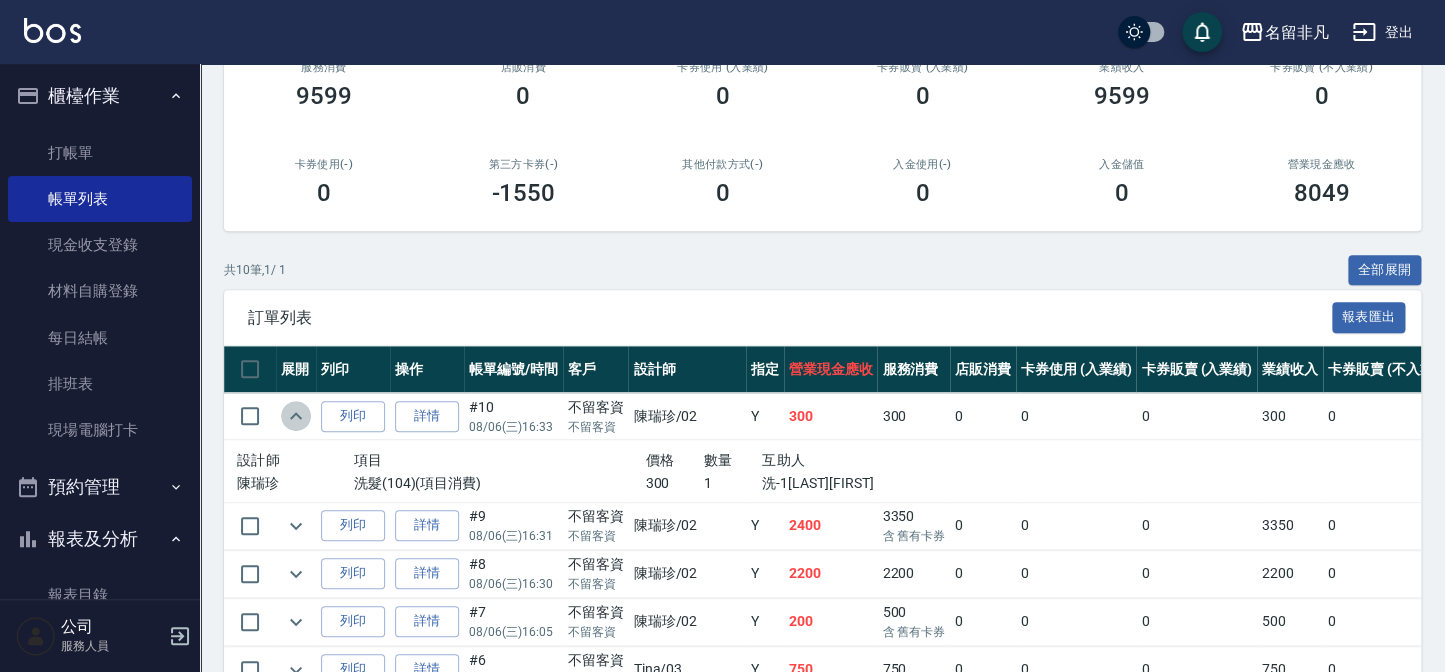 click at bounding box center (296, 416) 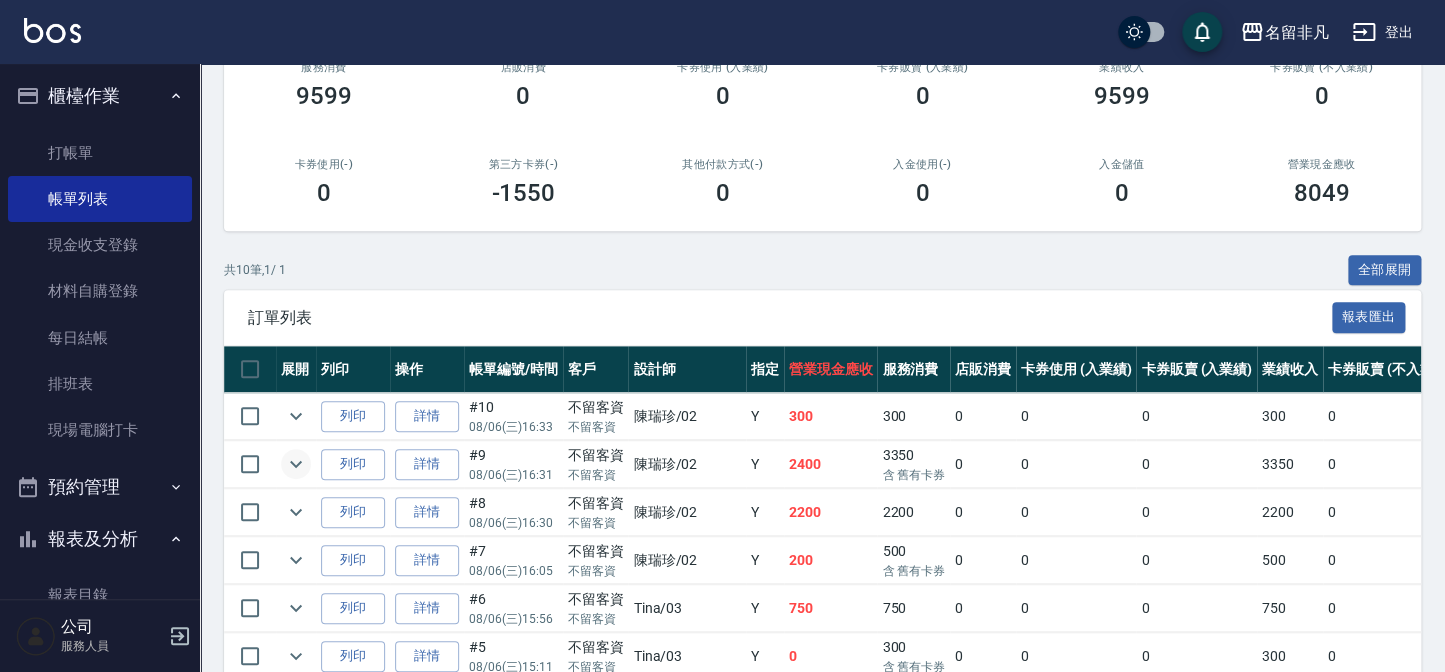 click 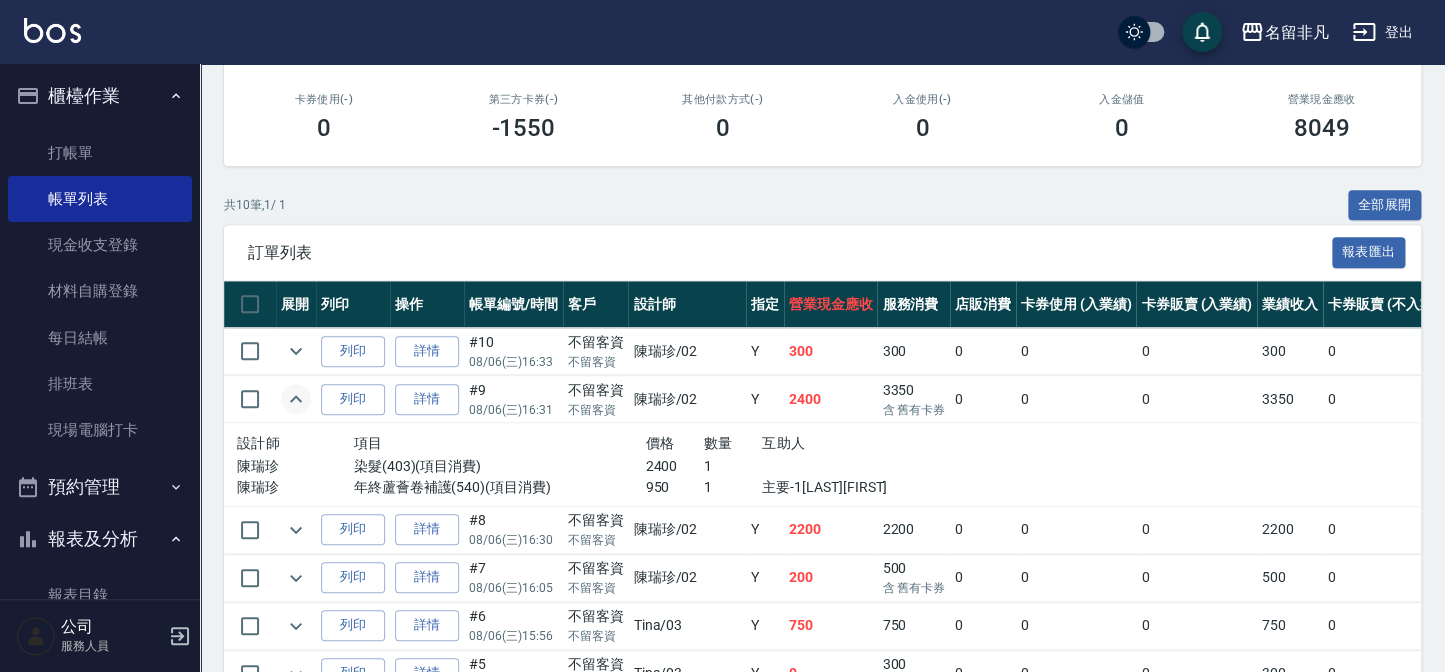 scroll, scrollTop: 363, scrollLeft: 0, axis: vertical 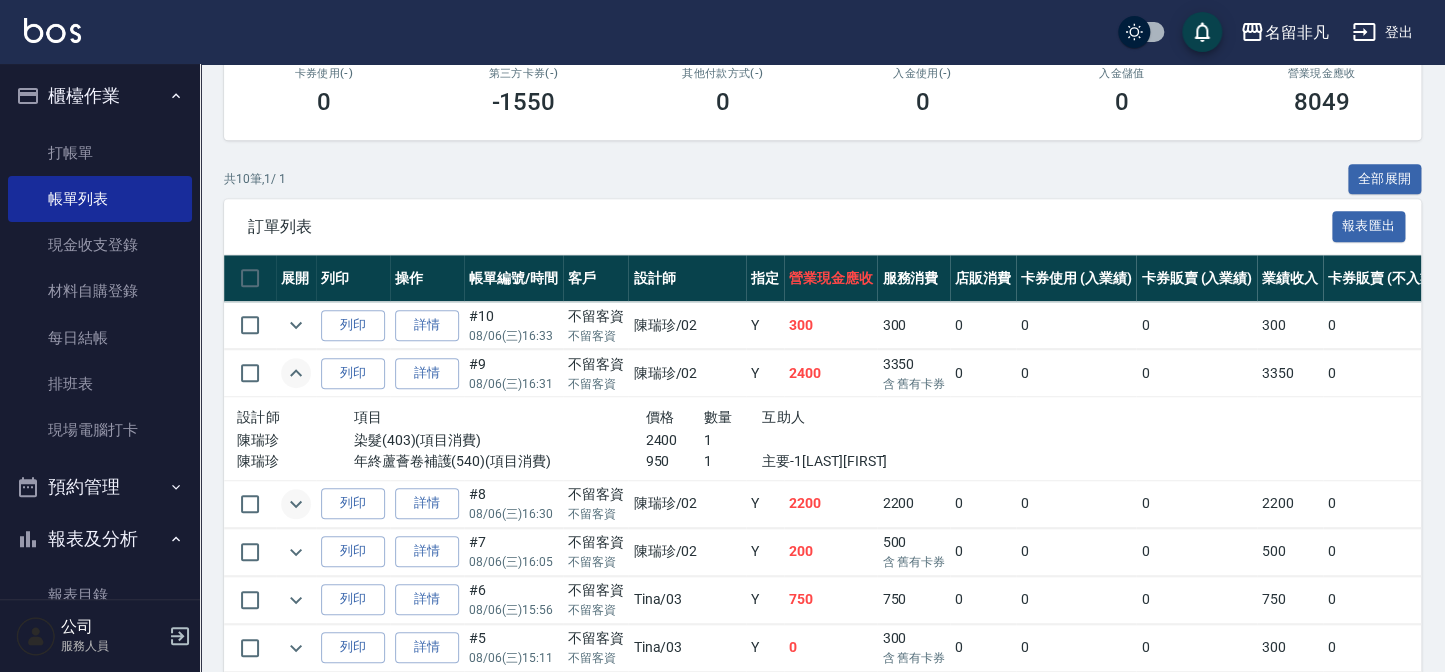 click at bounding box center (296, 503) 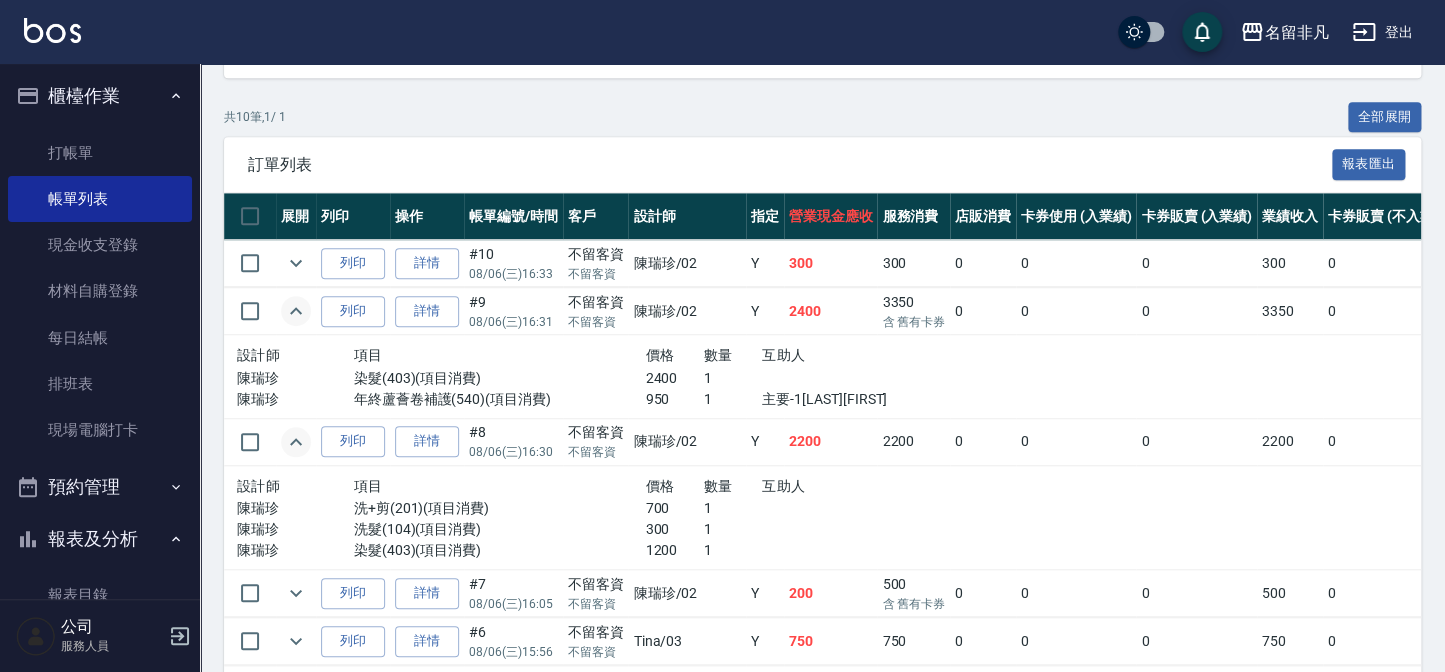 scroll, scrollTop: 454, scrollLeft: 0, axis: vertical 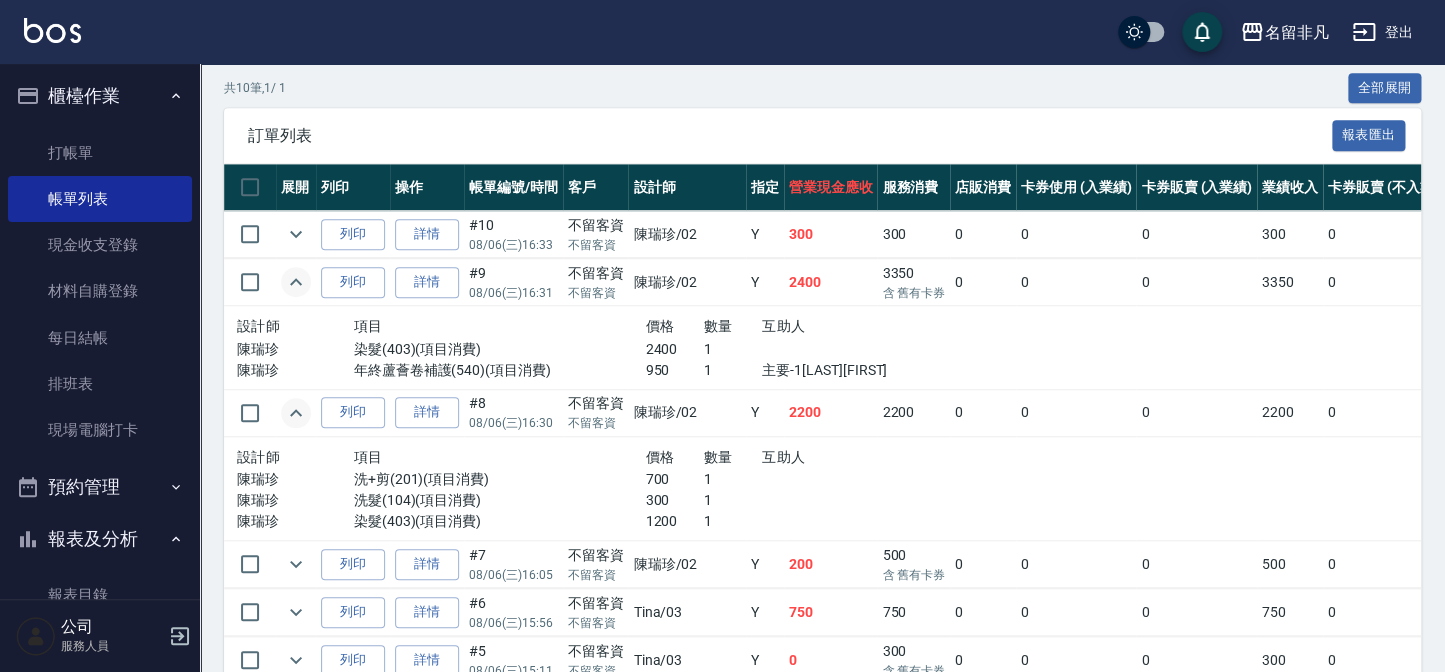 click 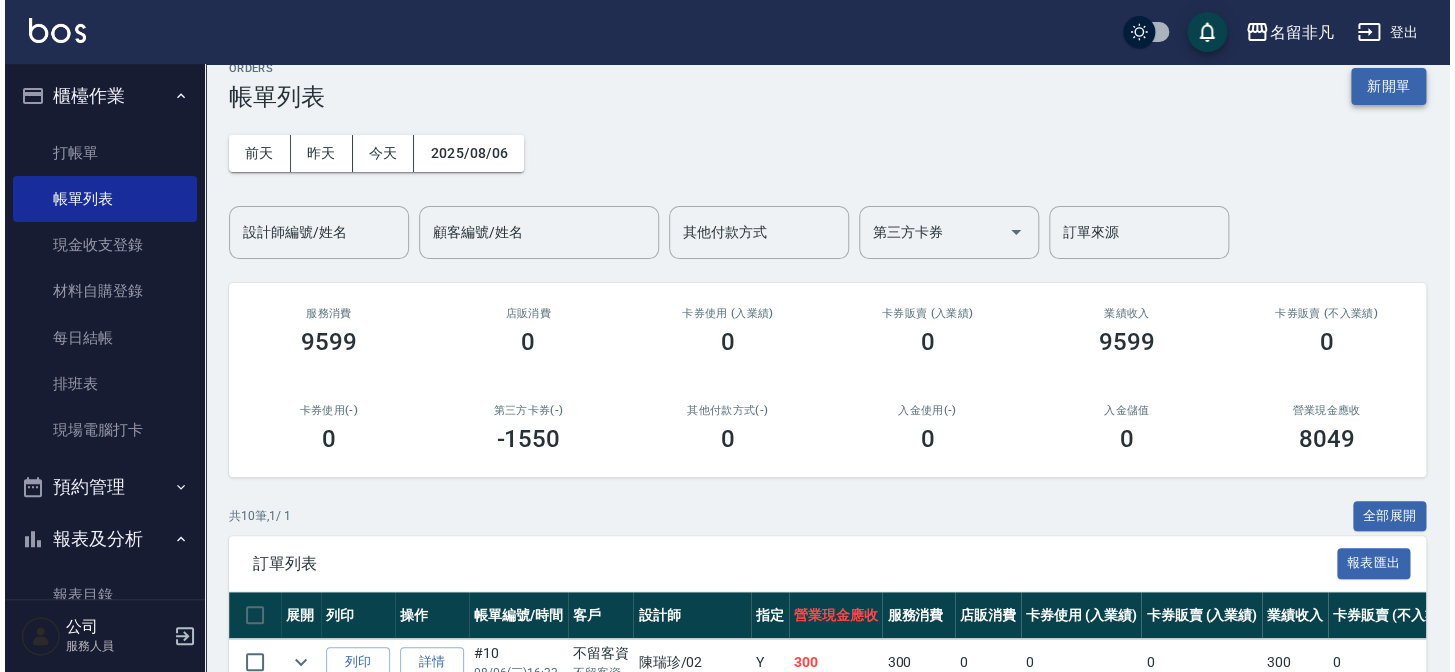 scroll, scrollTop: 0, scrollLeft: 0, axis: both 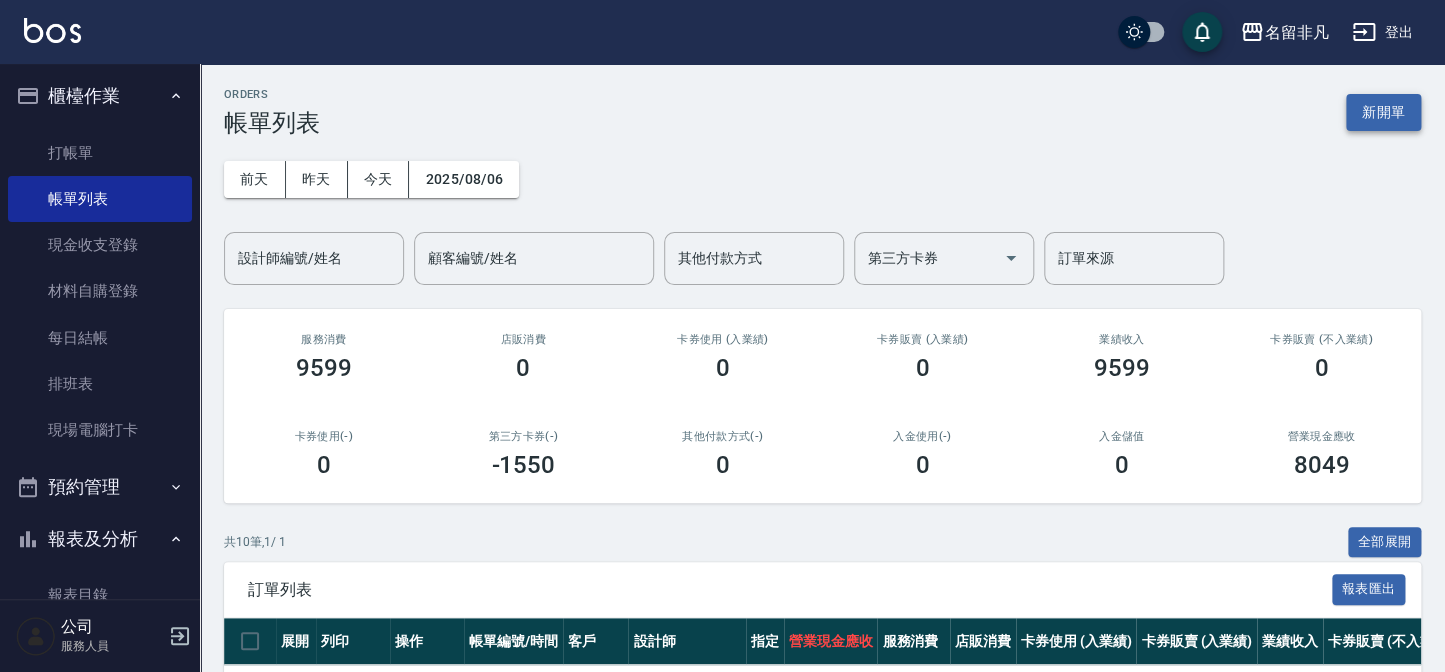 click on "新開單" at bounding box center (1383, 112) 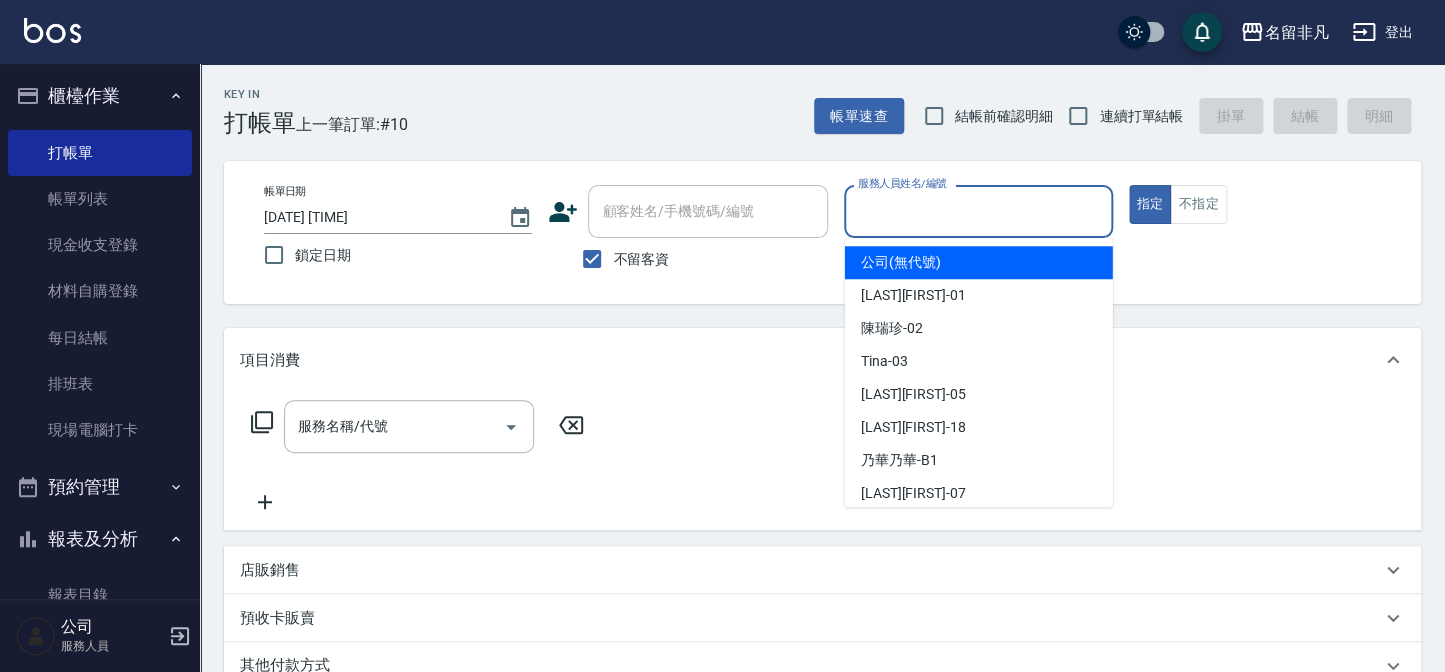 click on "服務人員姓名/編號" at bounding box center (978, 211) 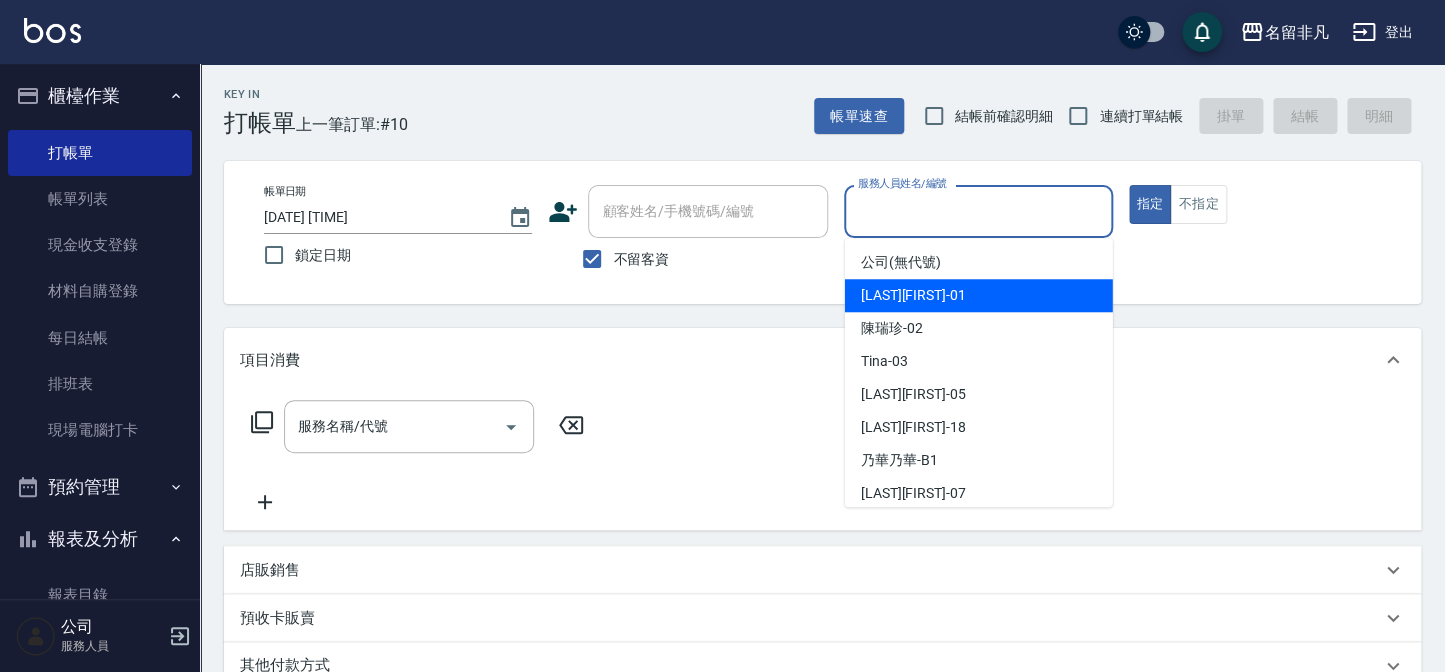 click on "[LAST][FIRST] -01" at bounding box center [913, 295] 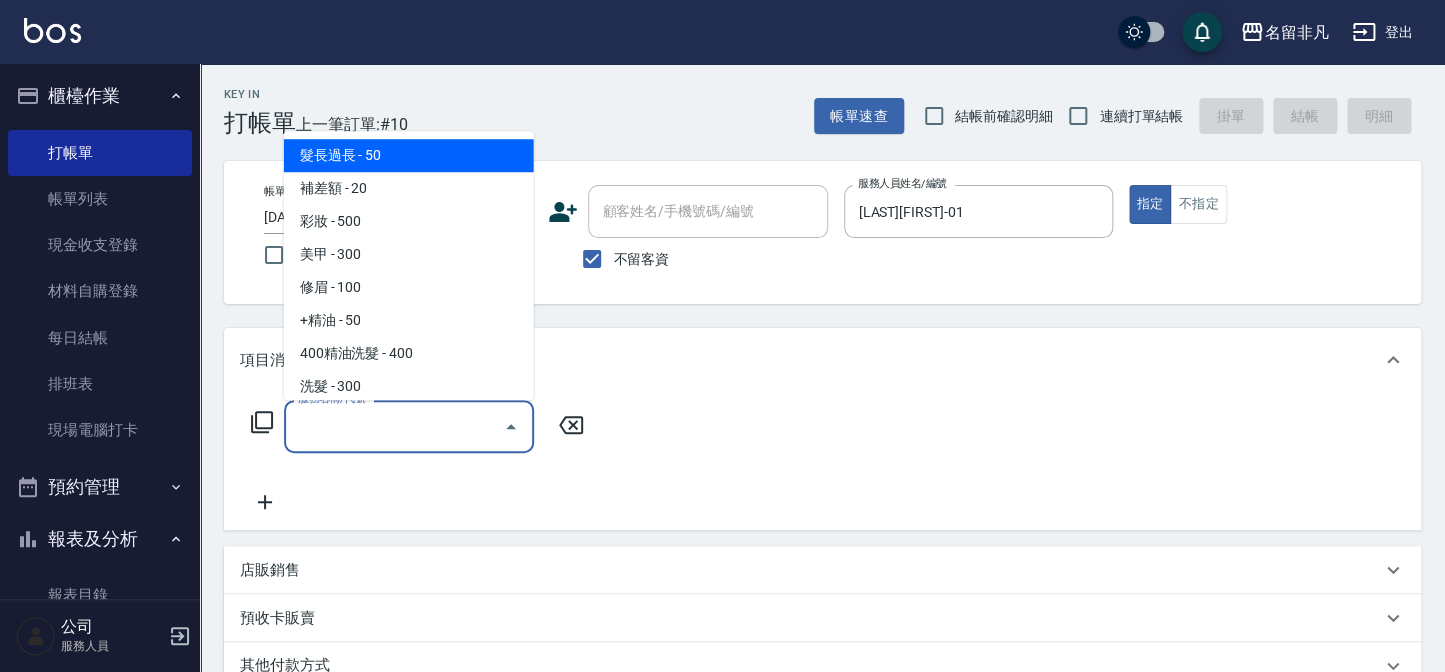 click on "服務名稱/代號" at bounding box center (394, 426) 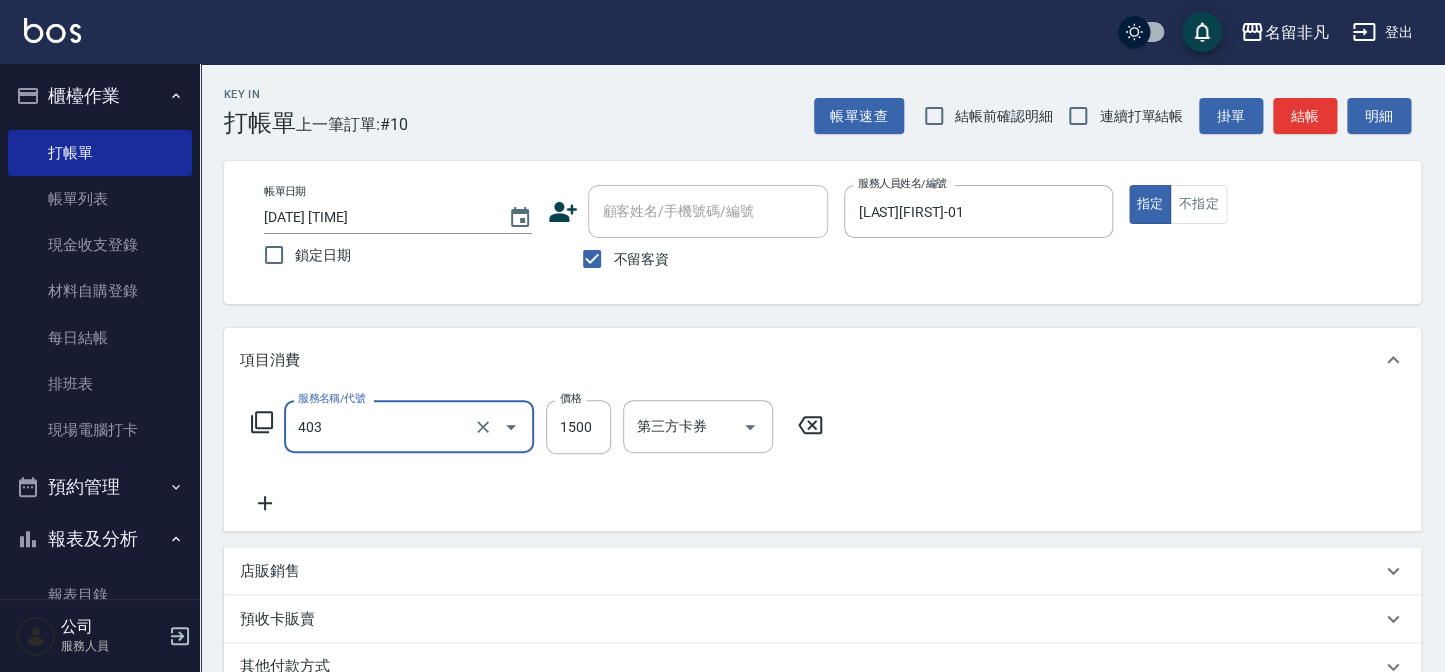type on "染髮(403)" 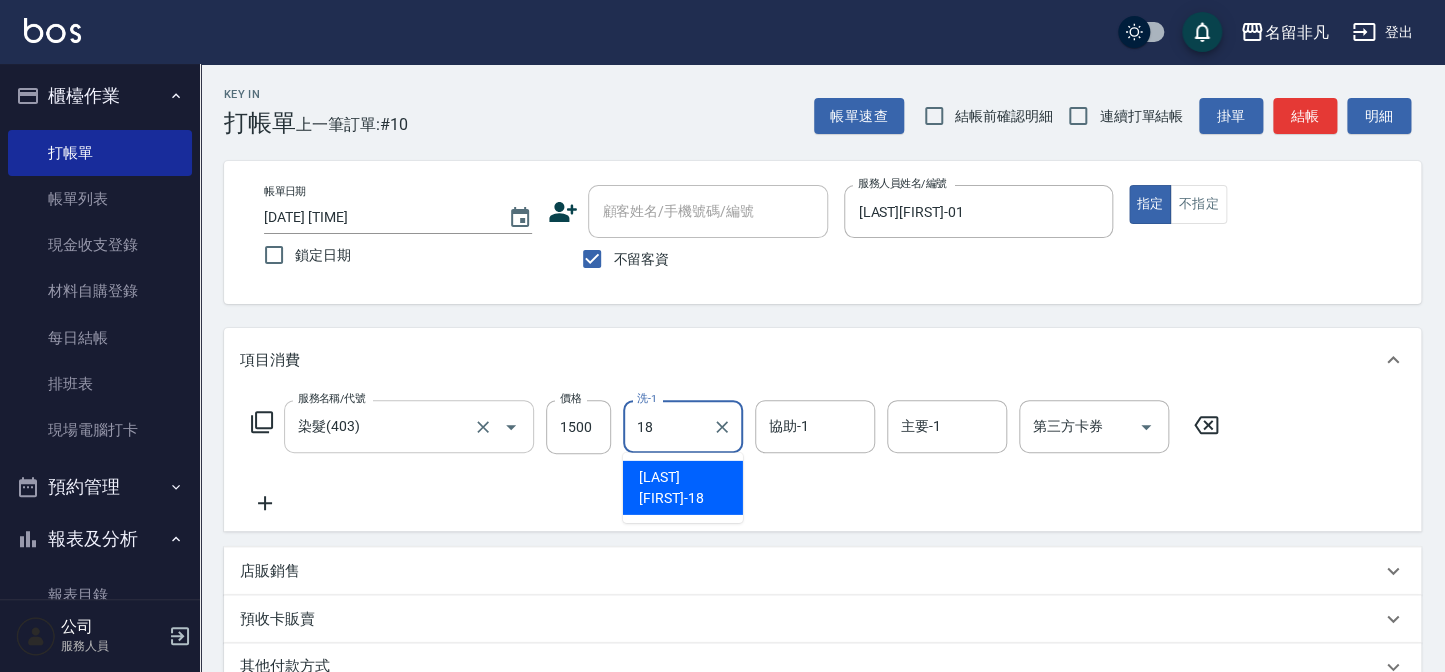 type on "[LAST][FIRST]-18" 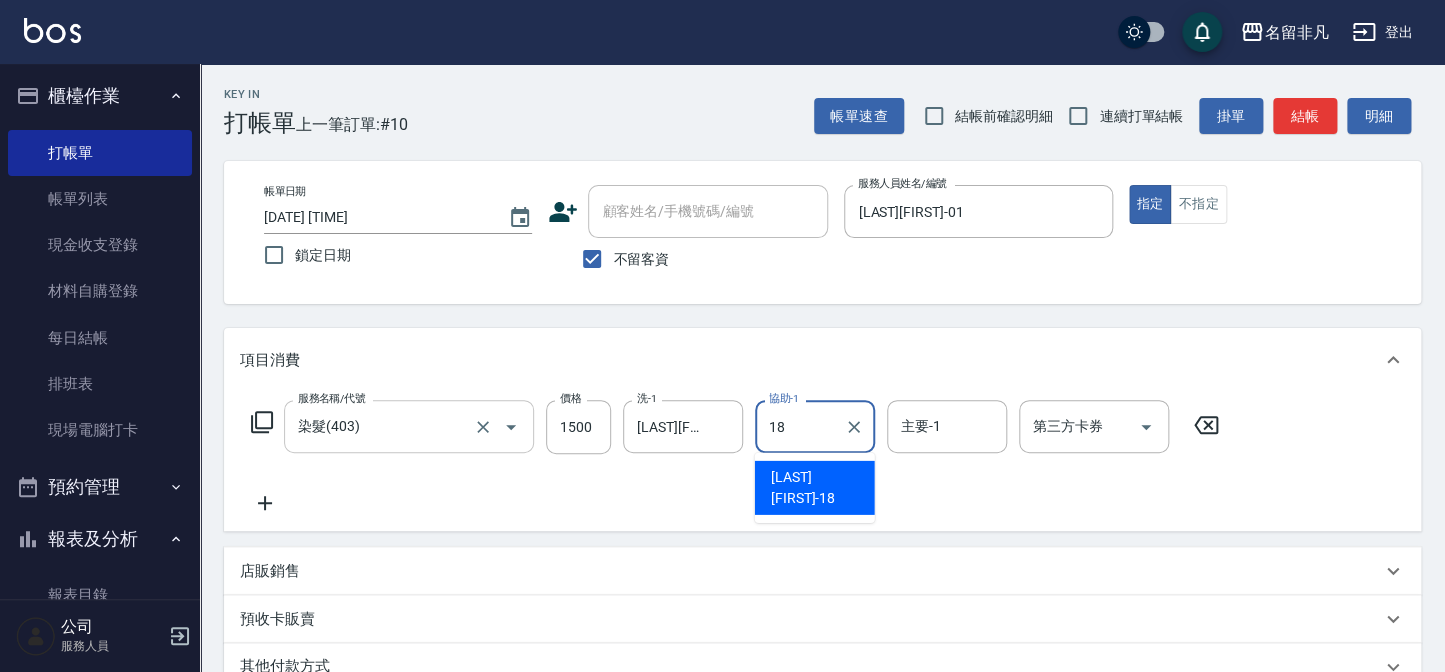 type on "[LAST][FIRST]-18" 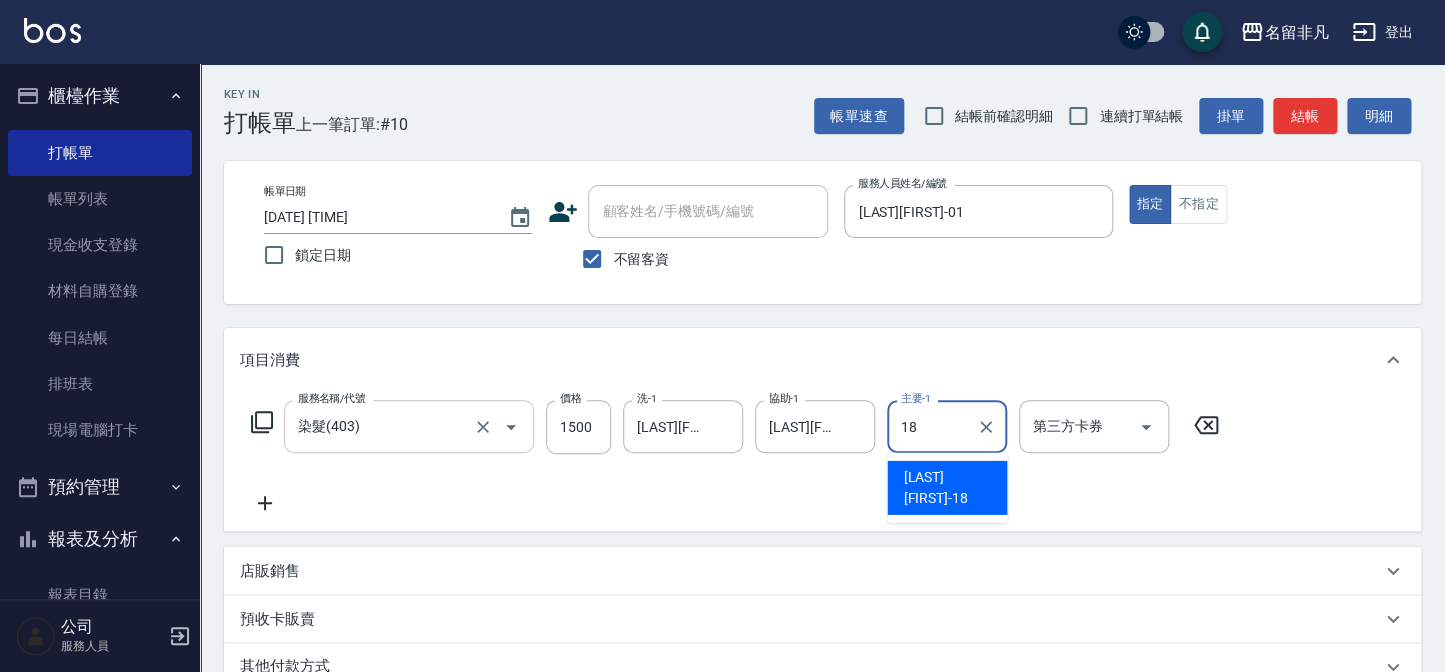 type on "[LAST][FIRST]-18" 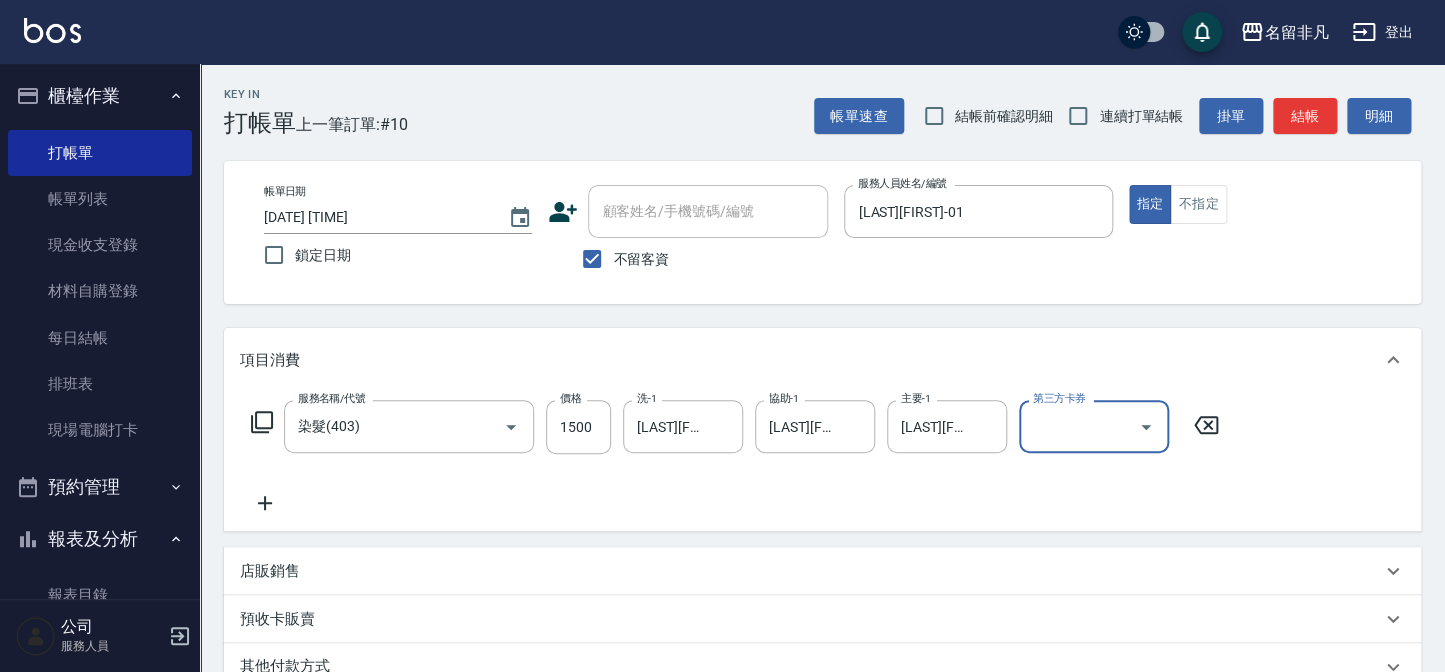 click 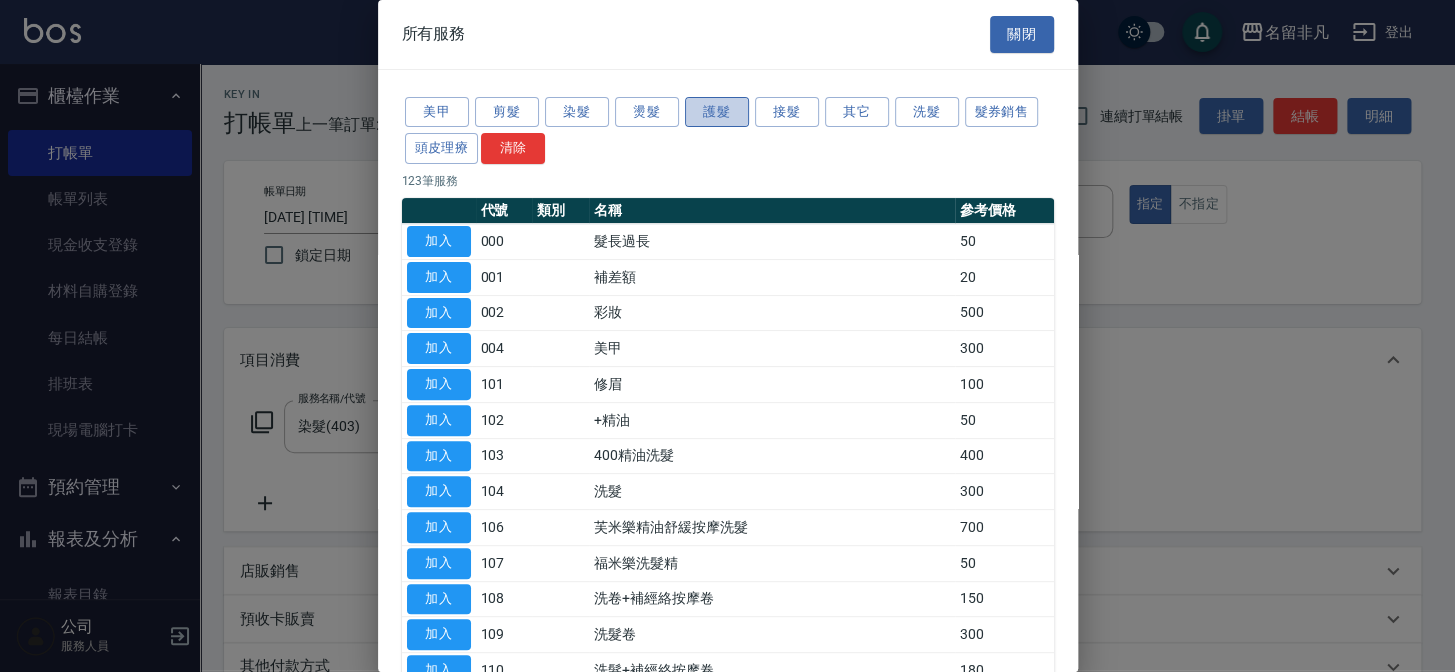 click on "護髮" at bounding box center [717, 112] 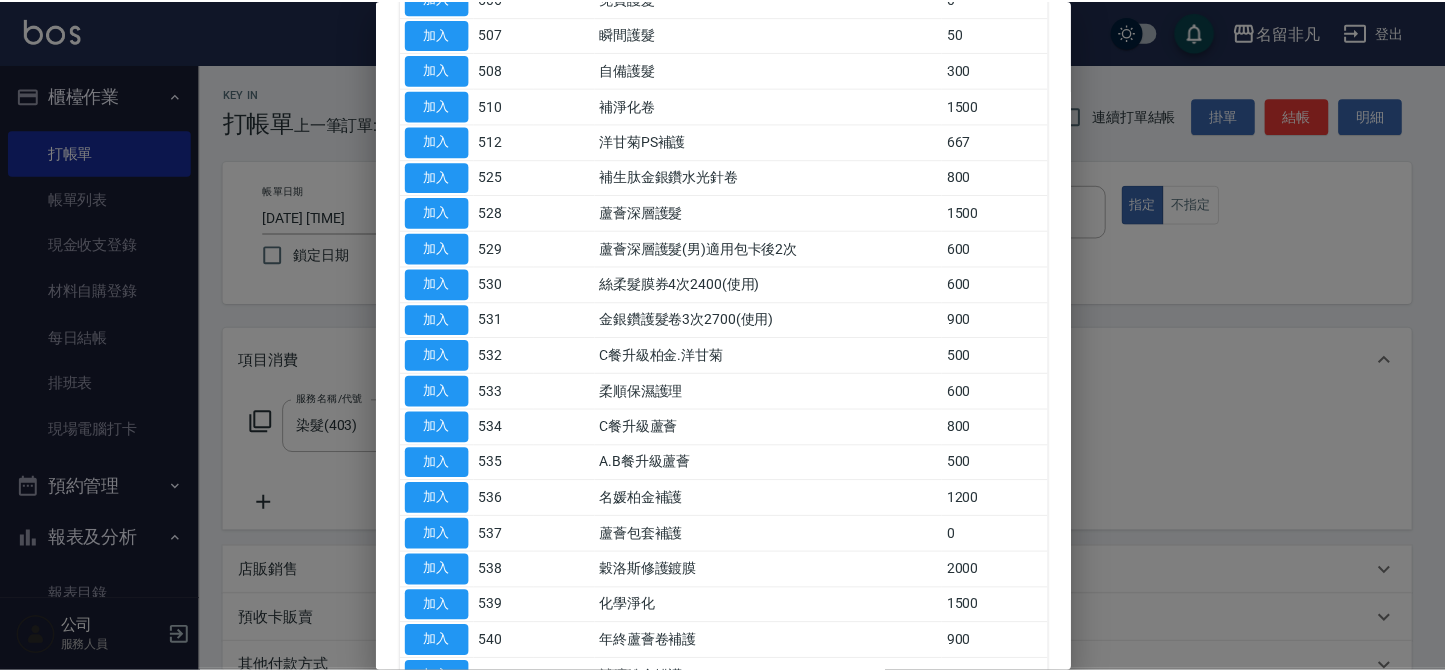 scroll, scrollTop: 454, scrollLeft: 0, axis: vertical 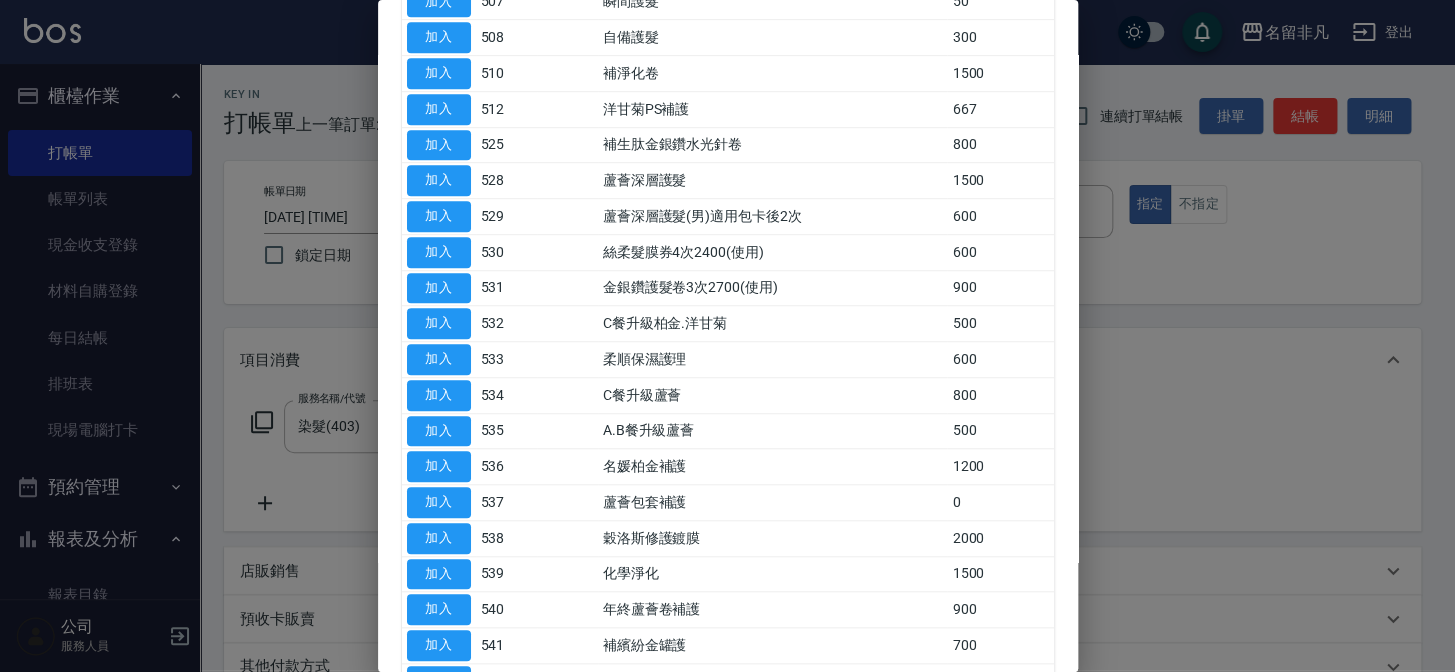 drag, startPoint x: 465, startPoint y: 523, endPoint x: 478, endPoint y: 508, distance: 19.849434 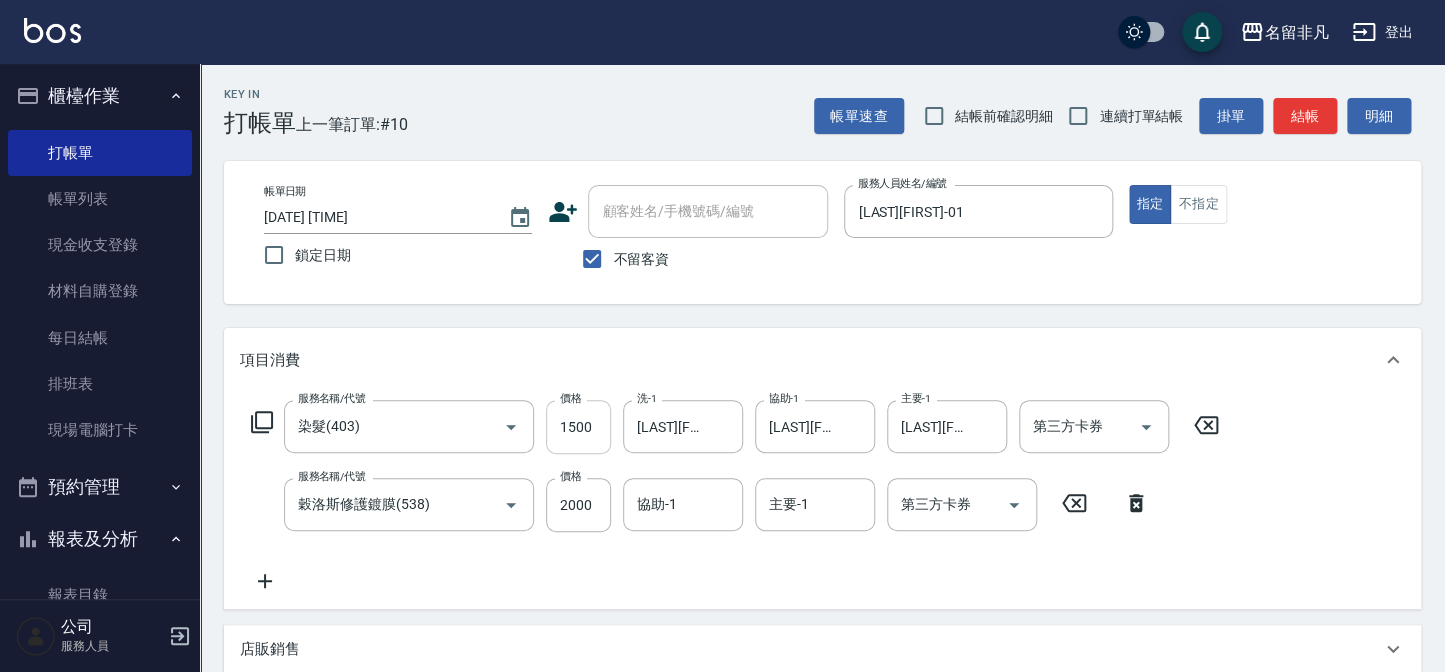 click on "1500" at bounding box center [578, 427] 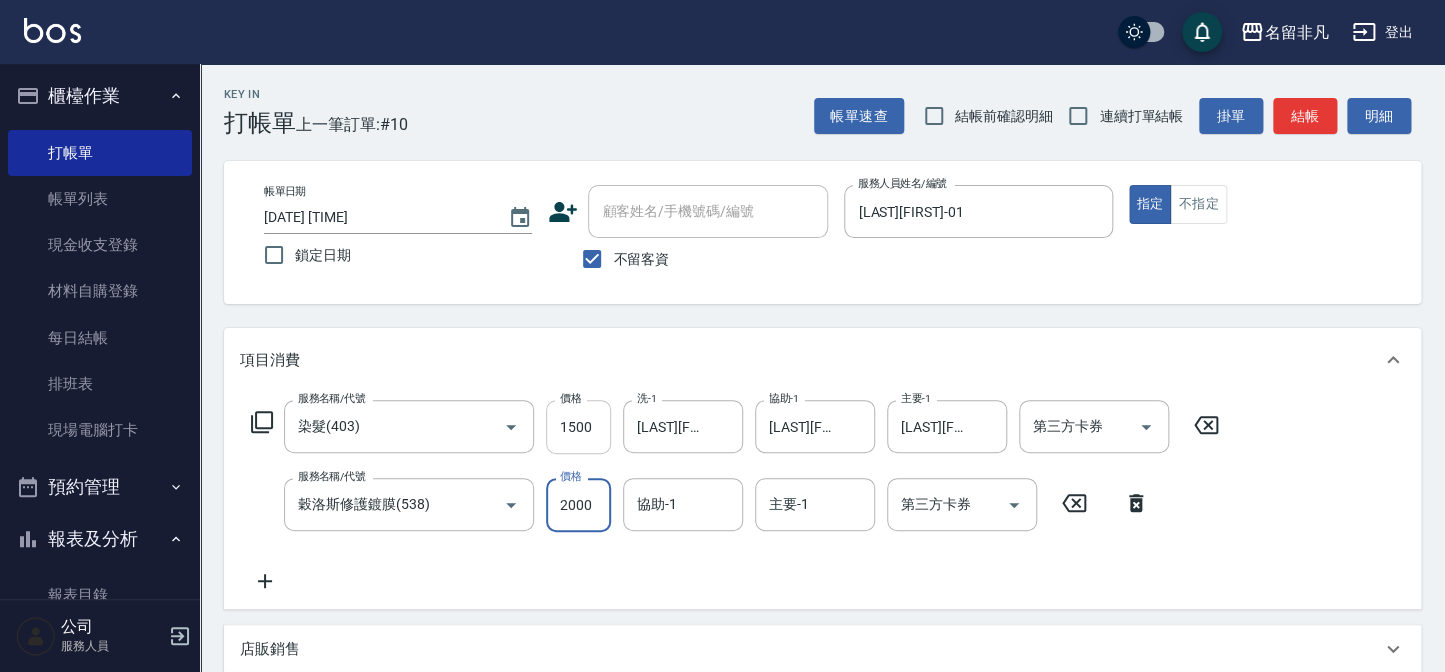 click on "1500" at bounding box center [578, 427] 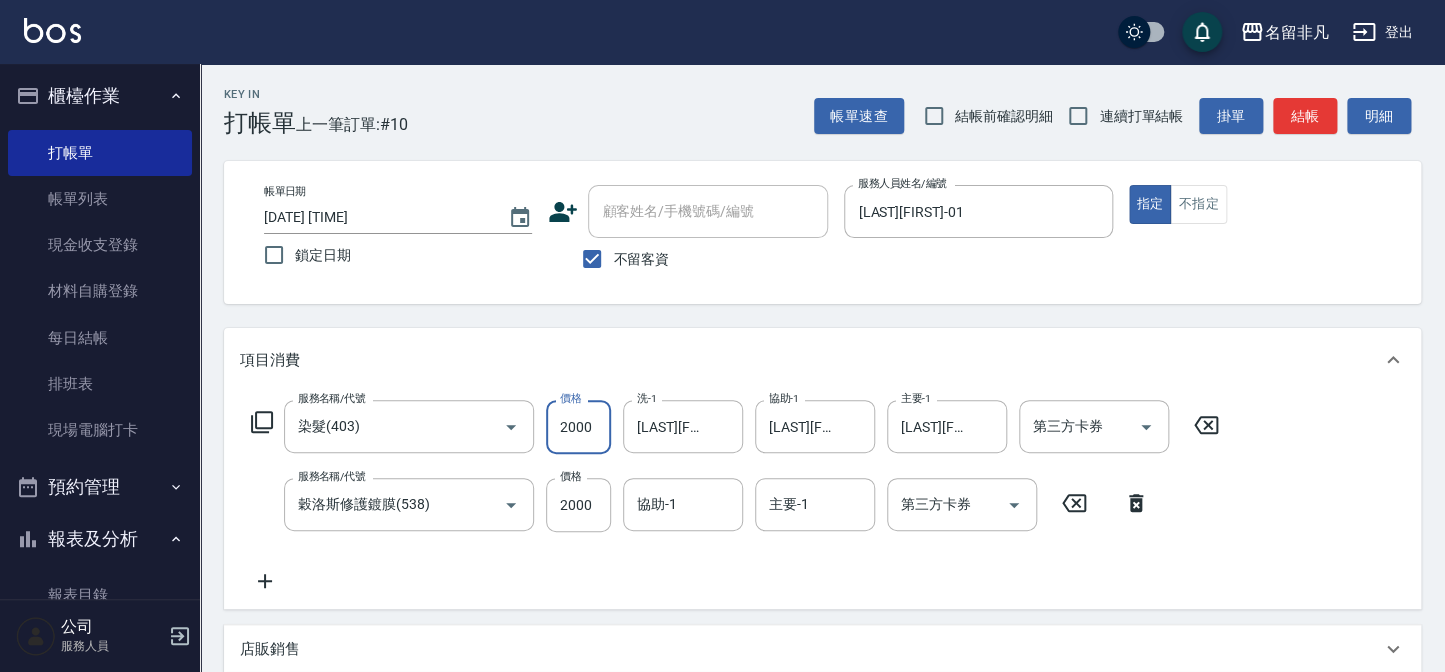 type on "2000" 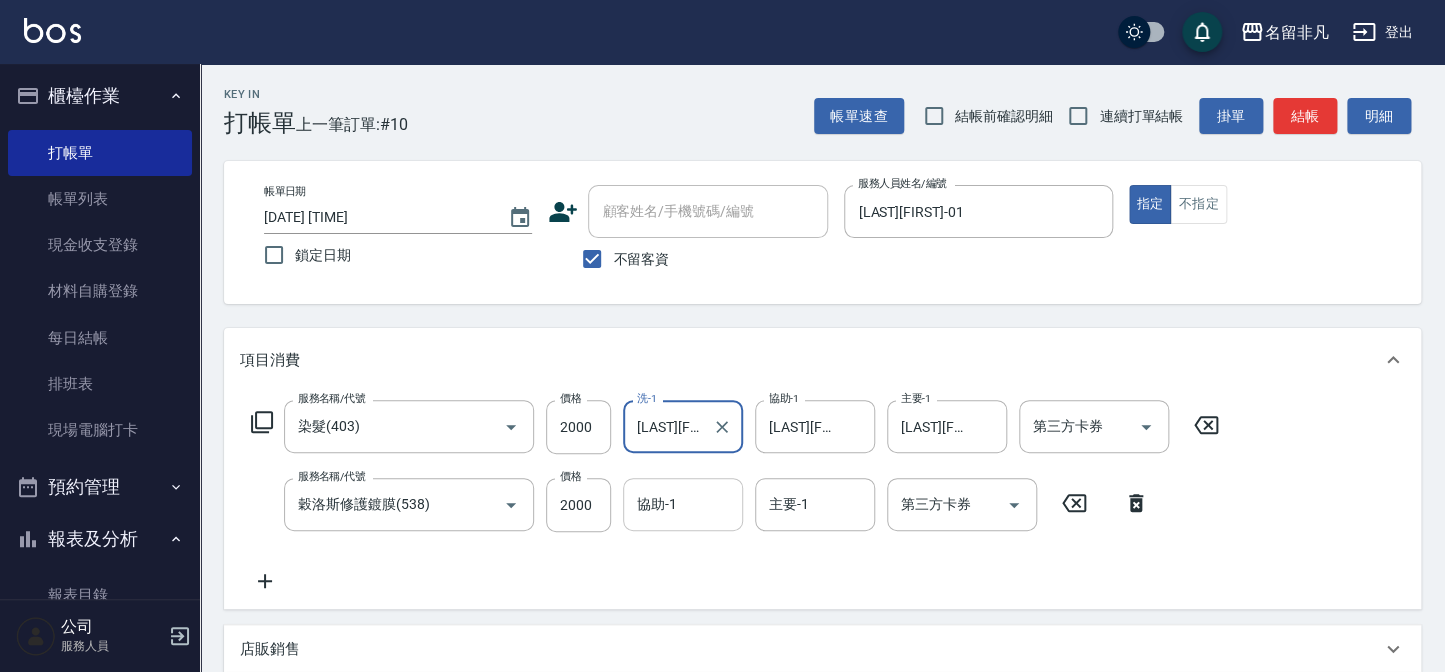 click on "協助-1" at bounding box center [683, 504] 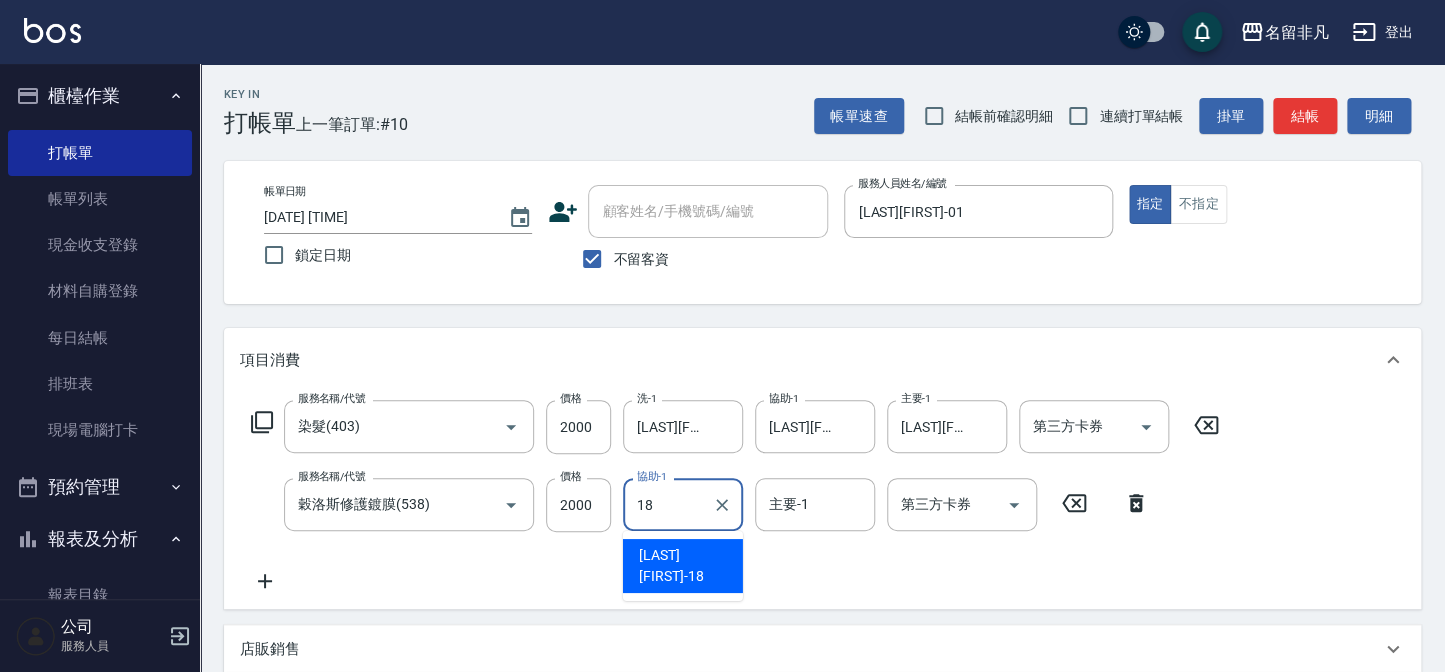 type on "[LAST][FIRST]-18" 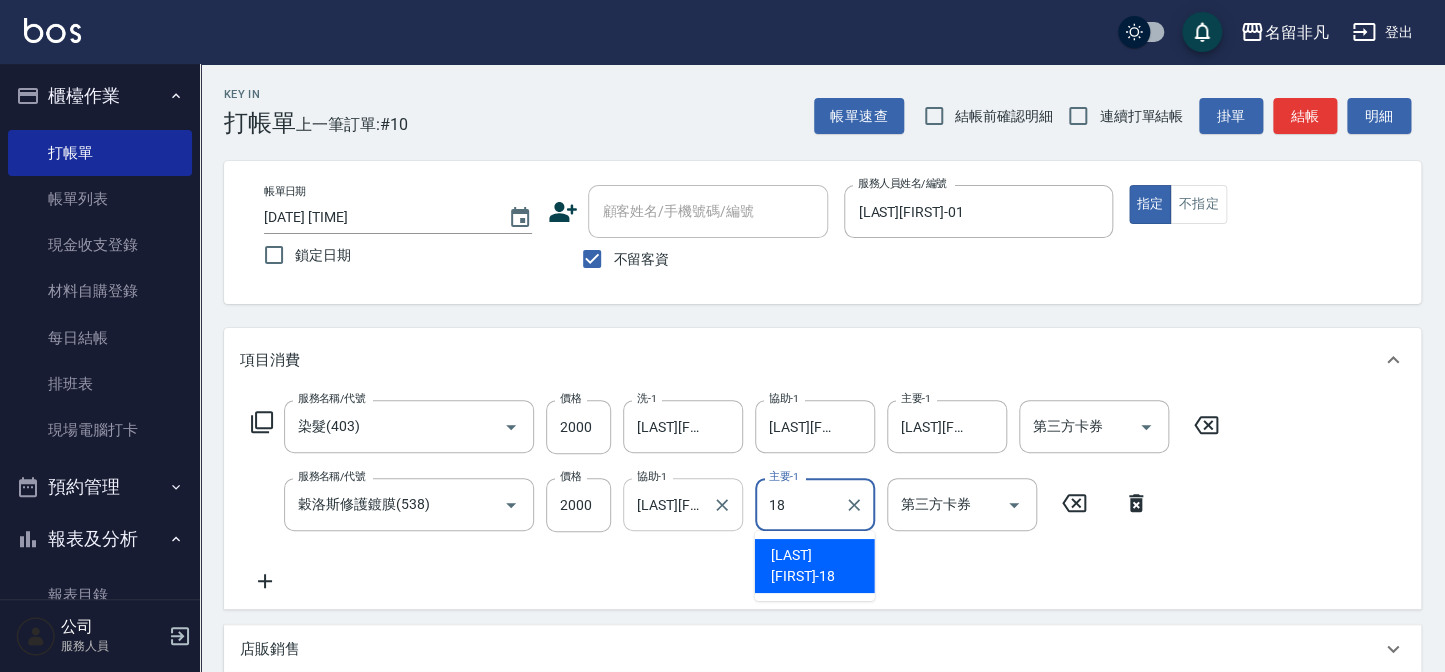 type on "[LAST][FIRST]-18" 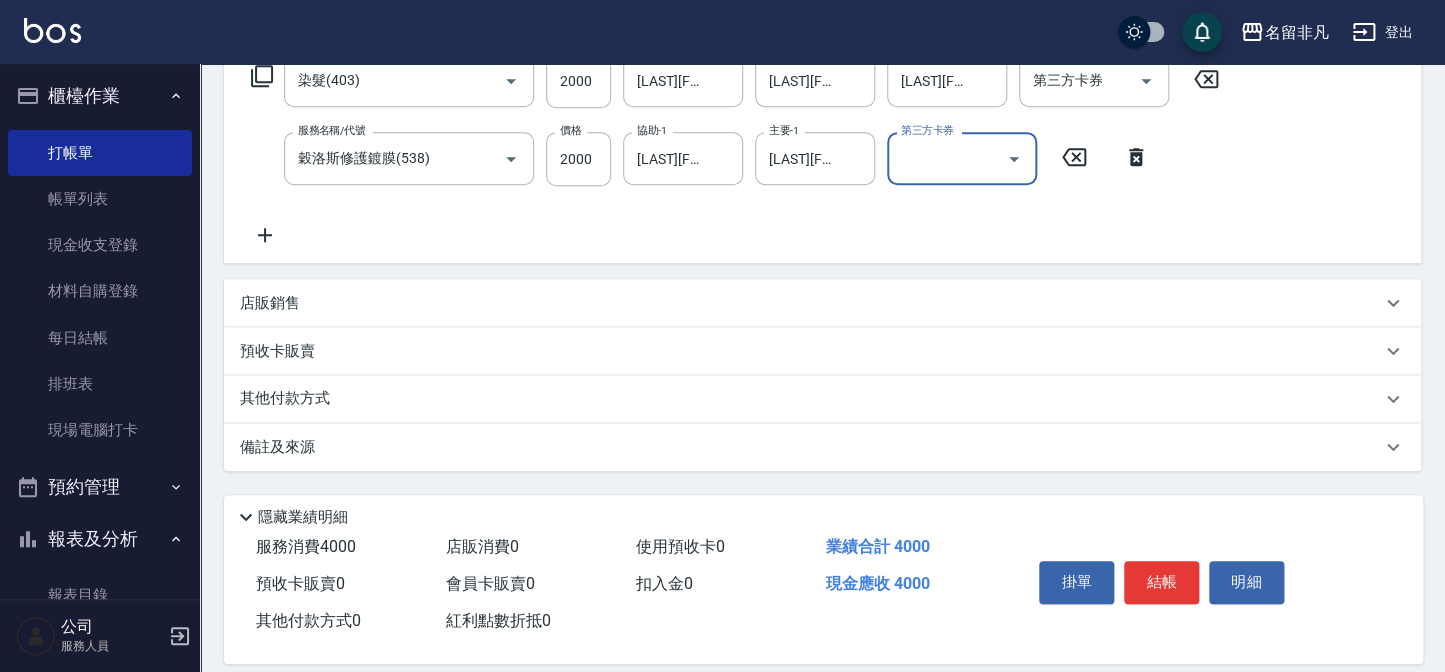 scroll, scrollTop: 363, scrollLeft: 0, axis: vertical 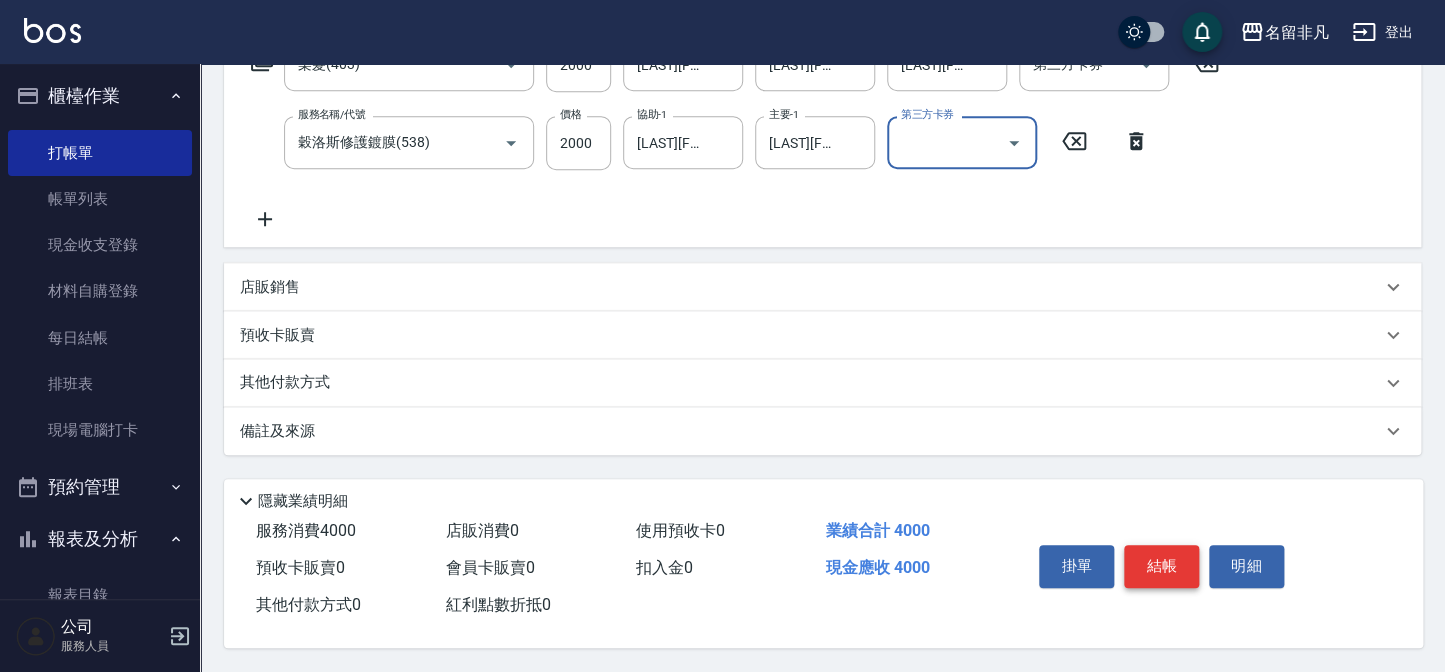 click on "結帳" at bounding box center [1161, 566] 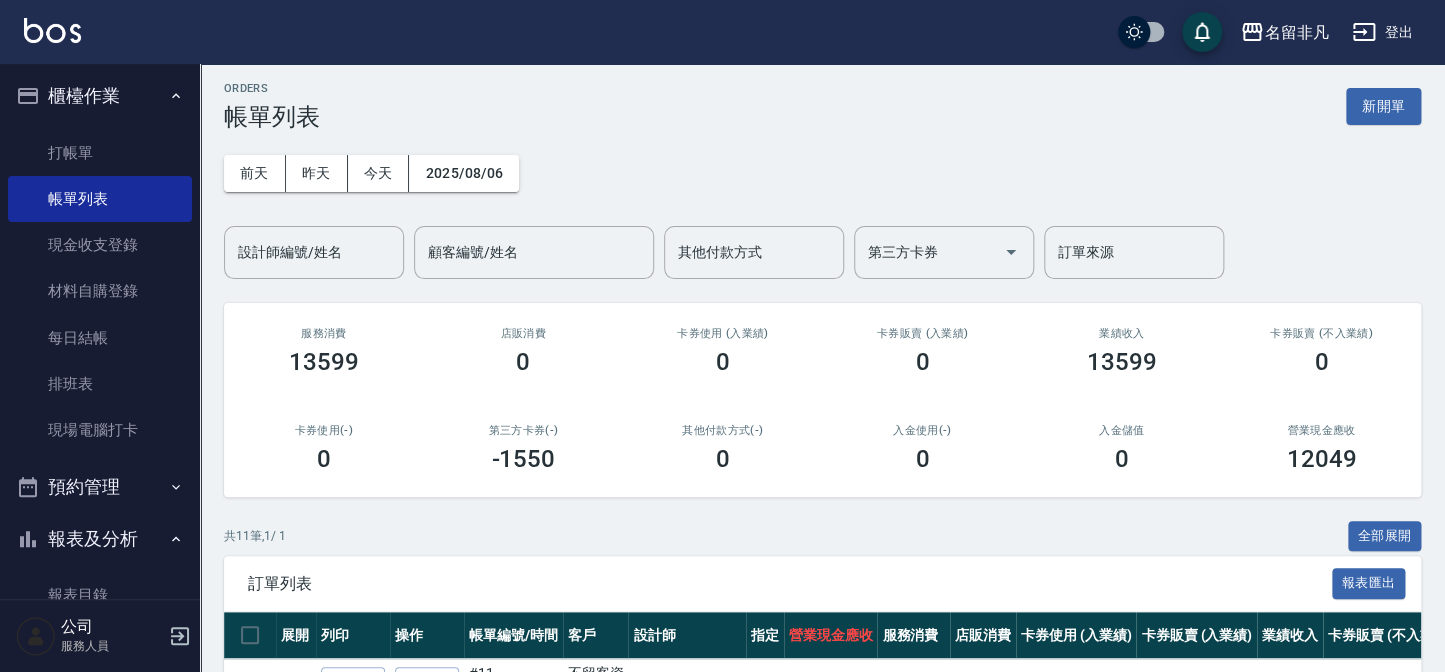 scroll, scrollTop: 0, scrollLeft: 0, axis: both 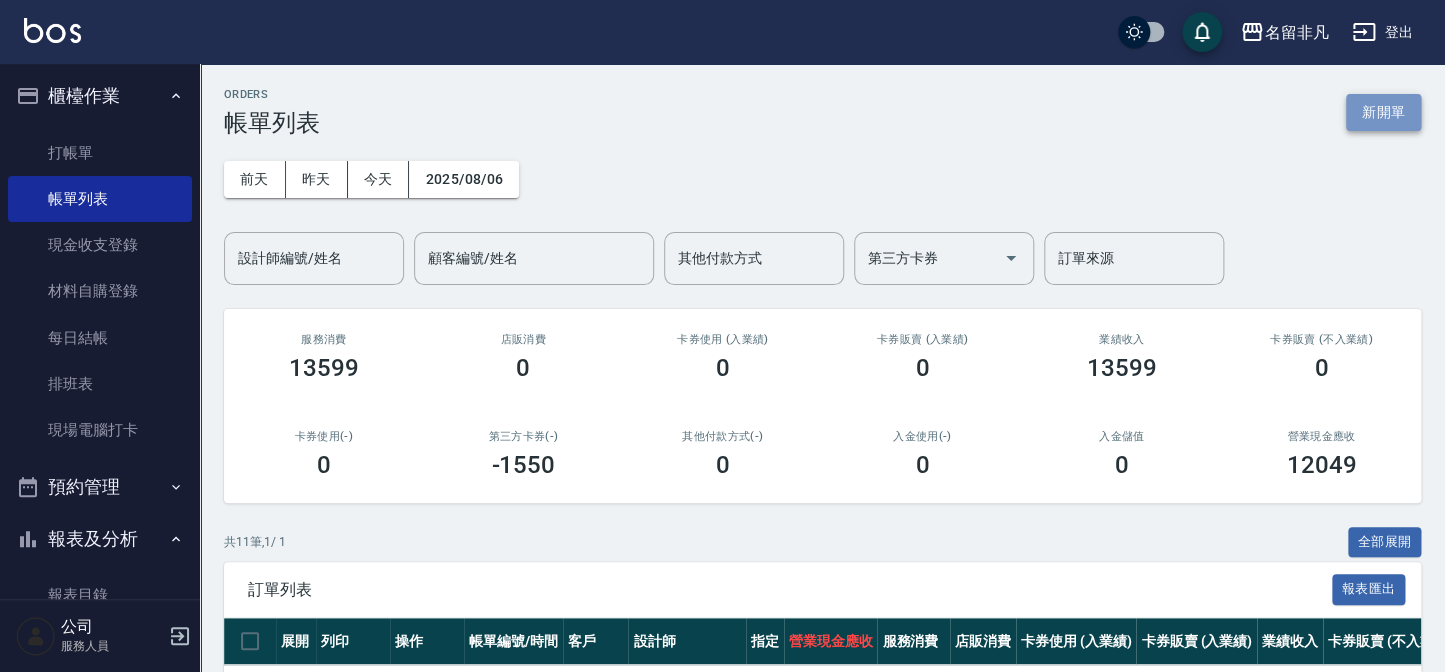 click on "新開單" at bounding box center [1383, 112] 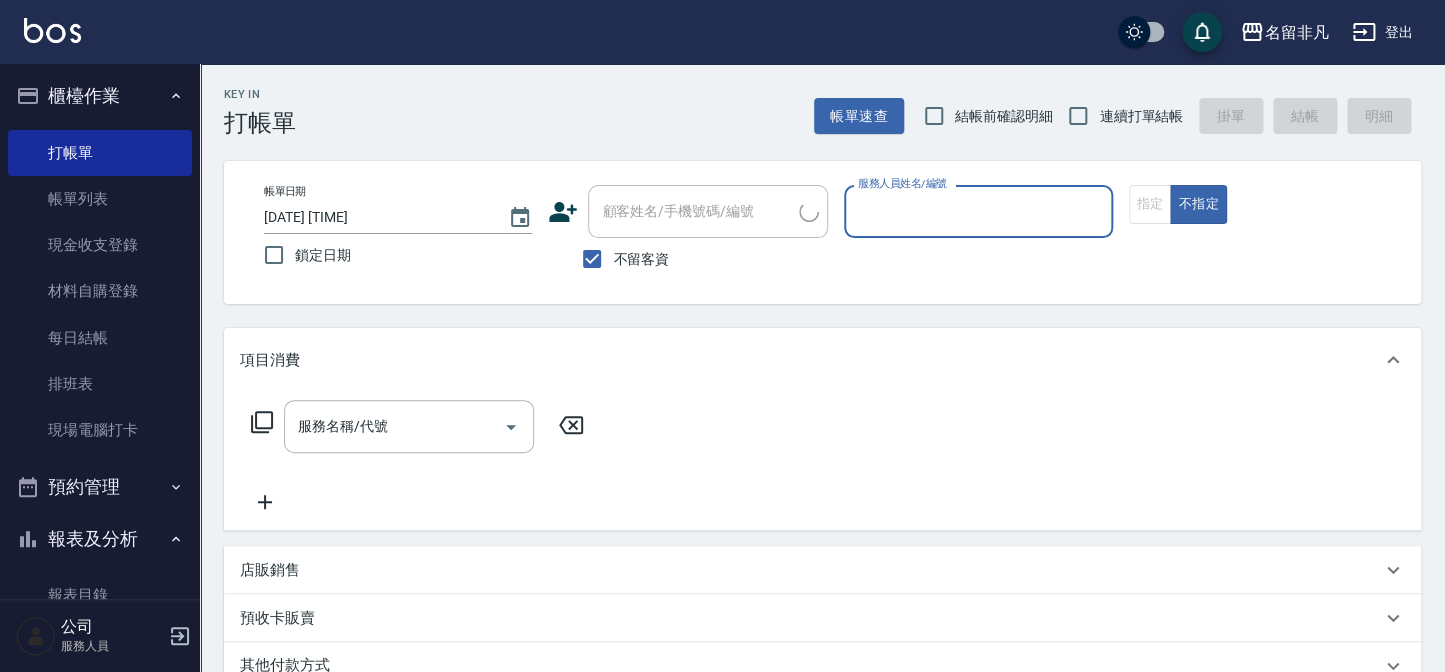 click on "服務人員姓名/編號" at bounding box center (978, 211) 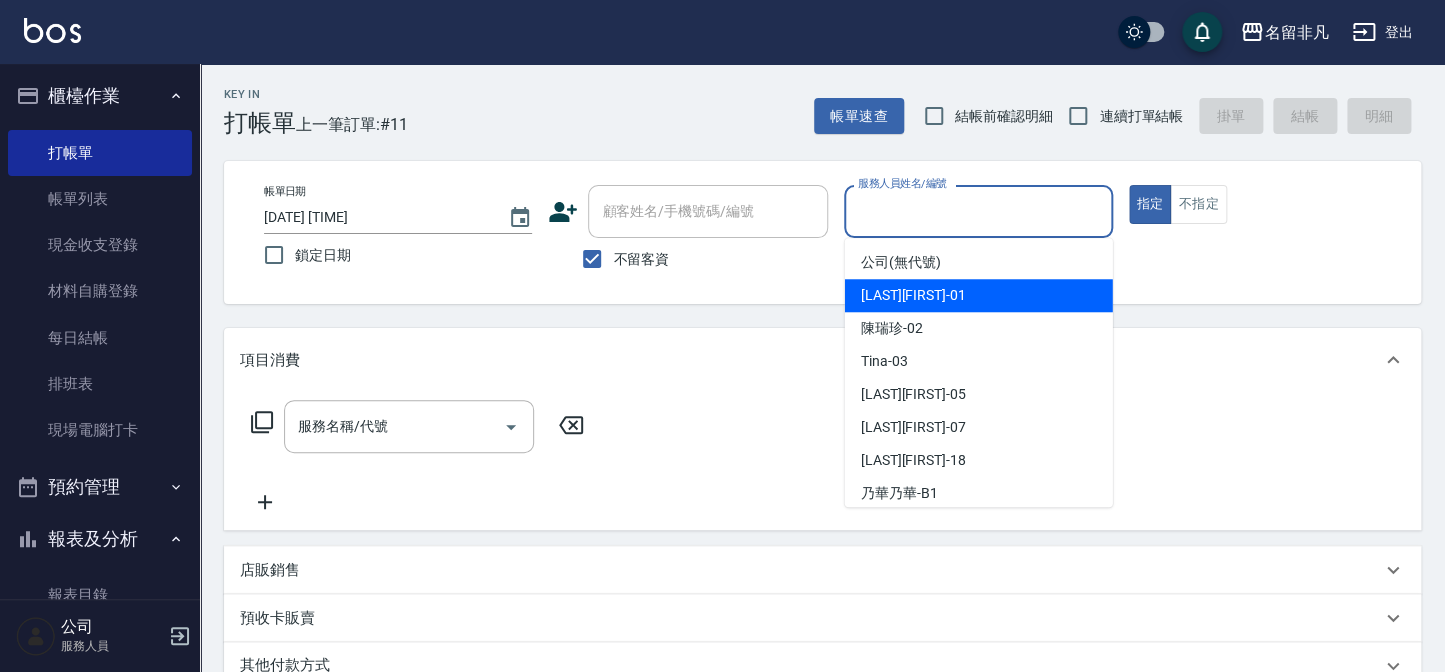 click on "[LAST][FIRST] -01" at bounding box center [979, 295] 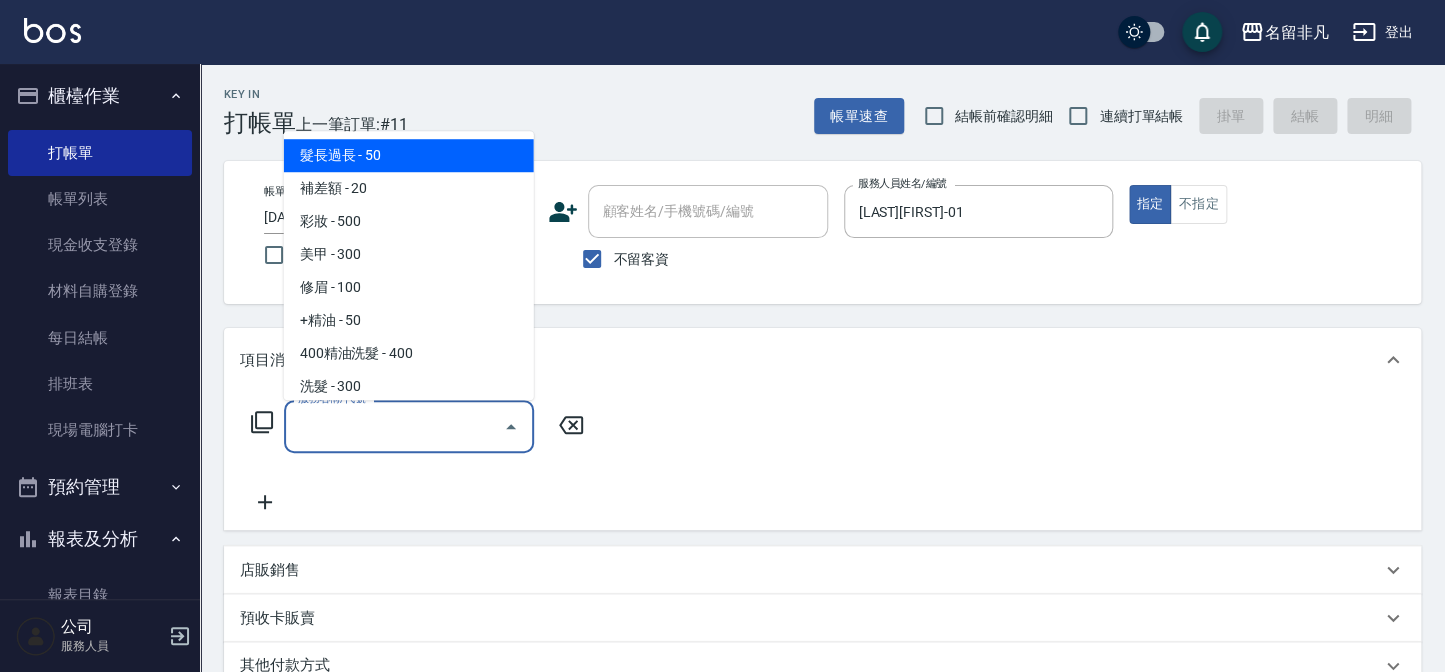 click on "服務名稱/代號" at bounding box center [394, 426] 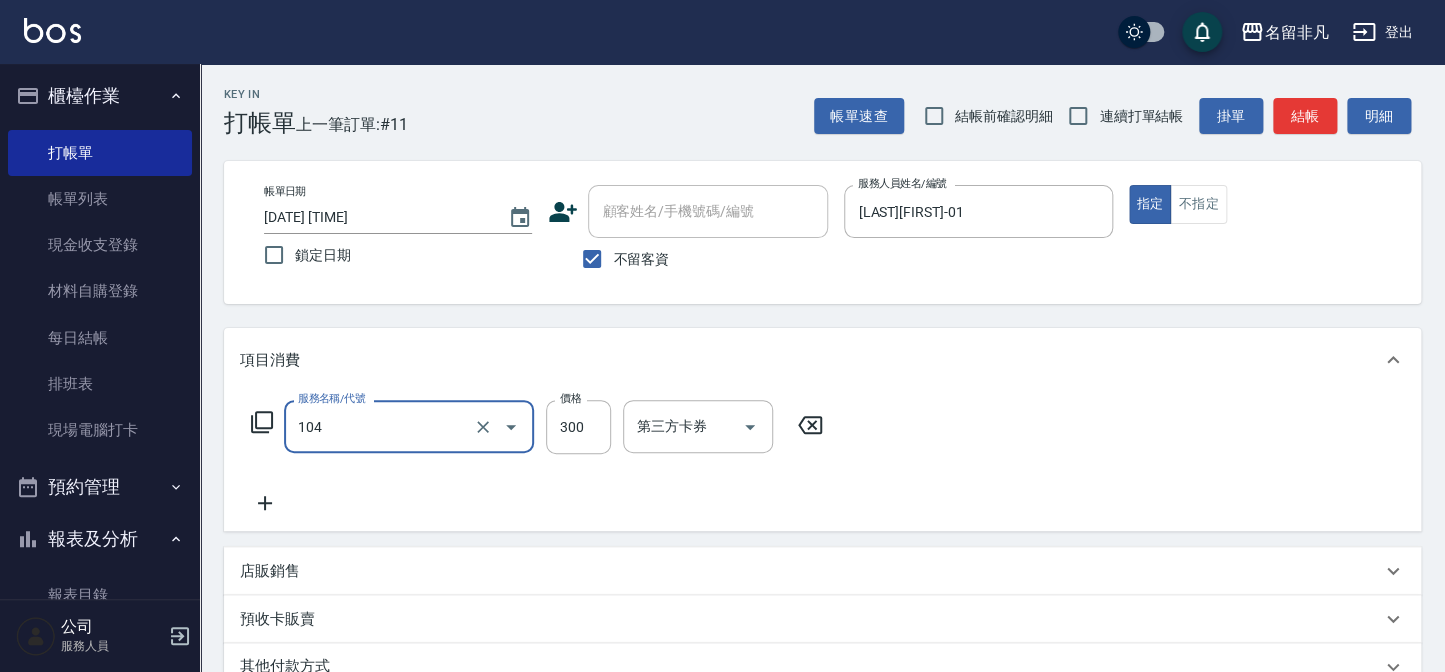 type on "洗髮(104)" 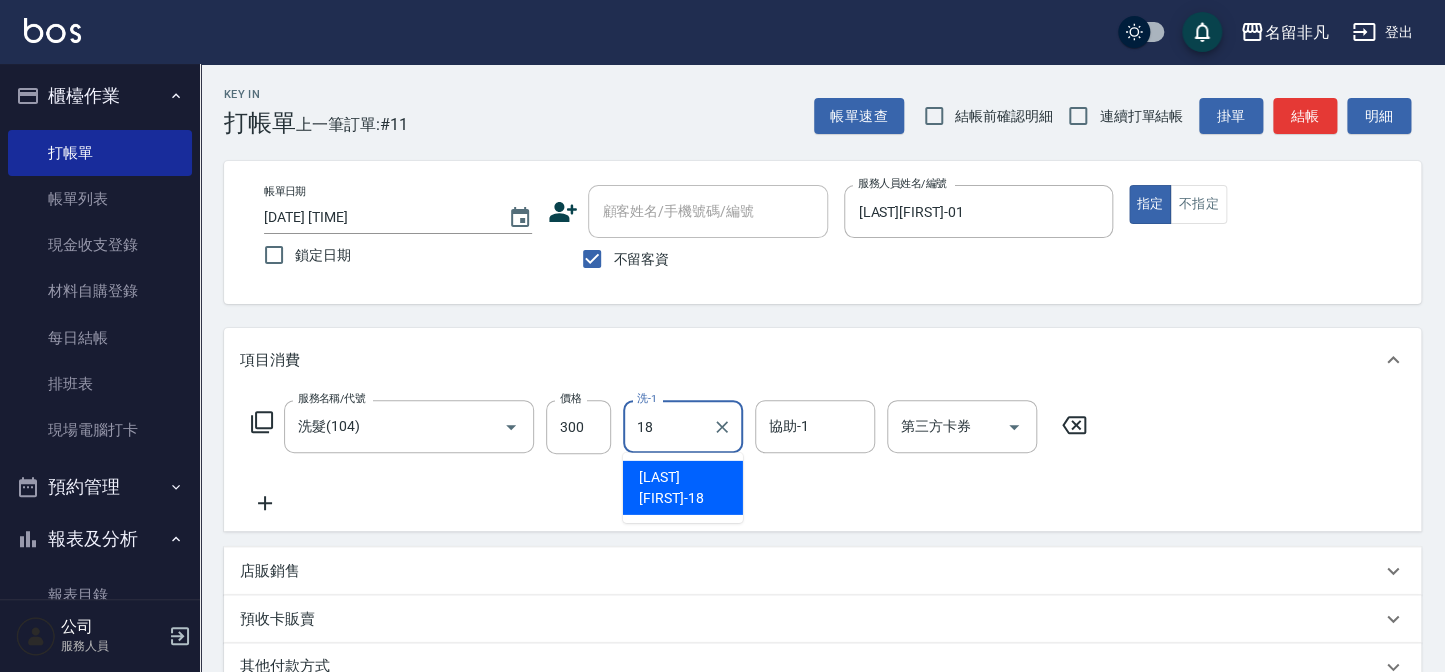 type on "[LAST][FIRST]-18" 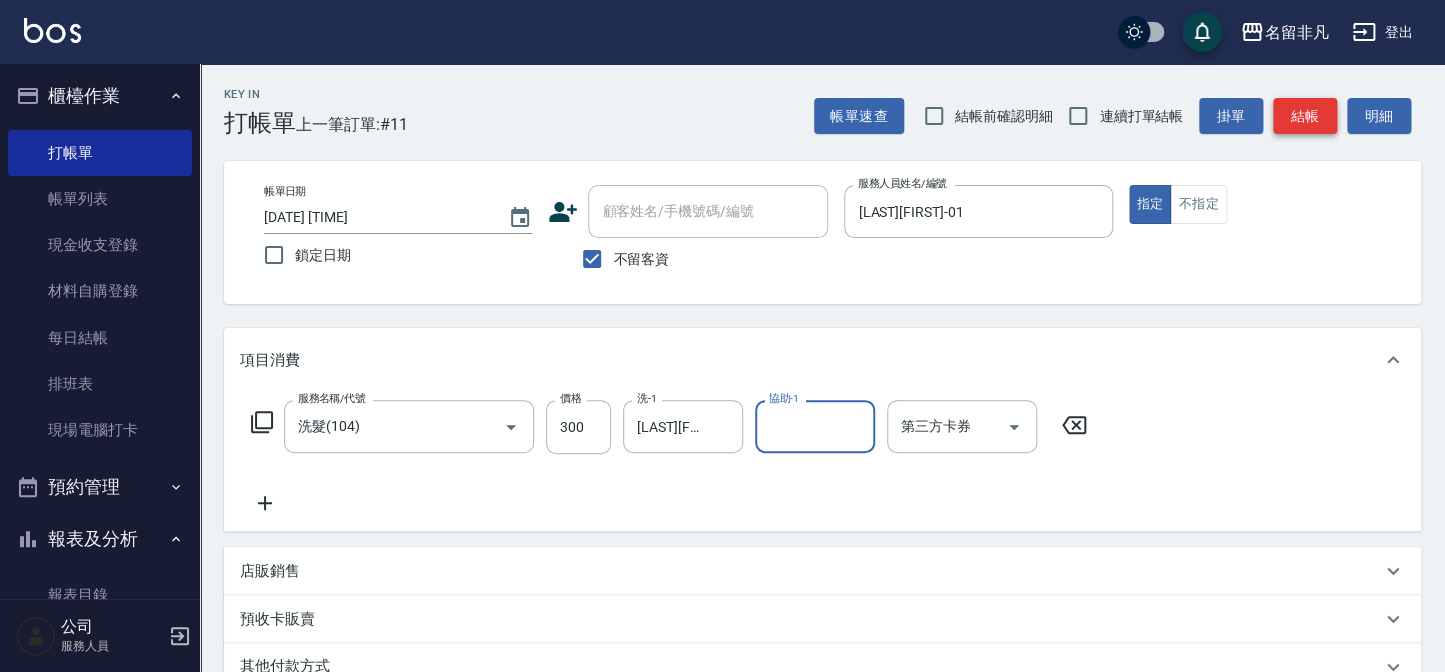 click on "結帳" at bounding box center [1305, 116] 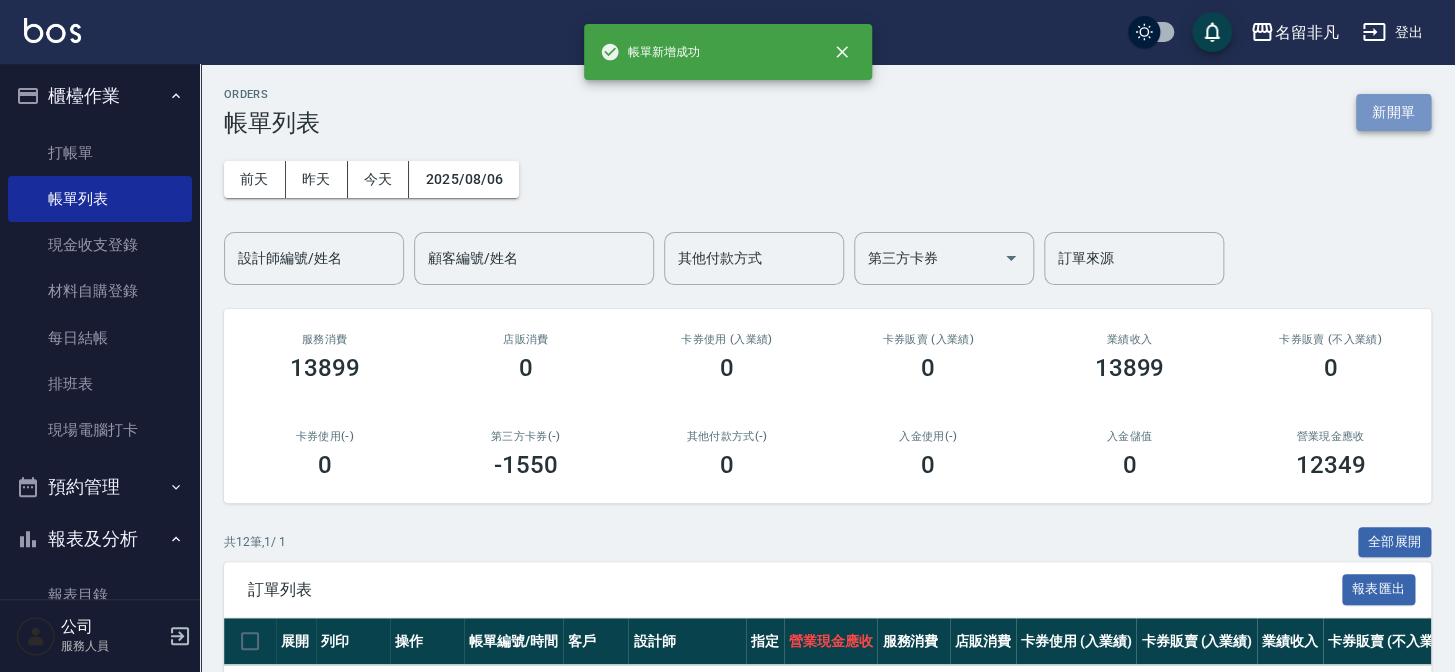click on "新開單" at bounding box center [1393, 112] 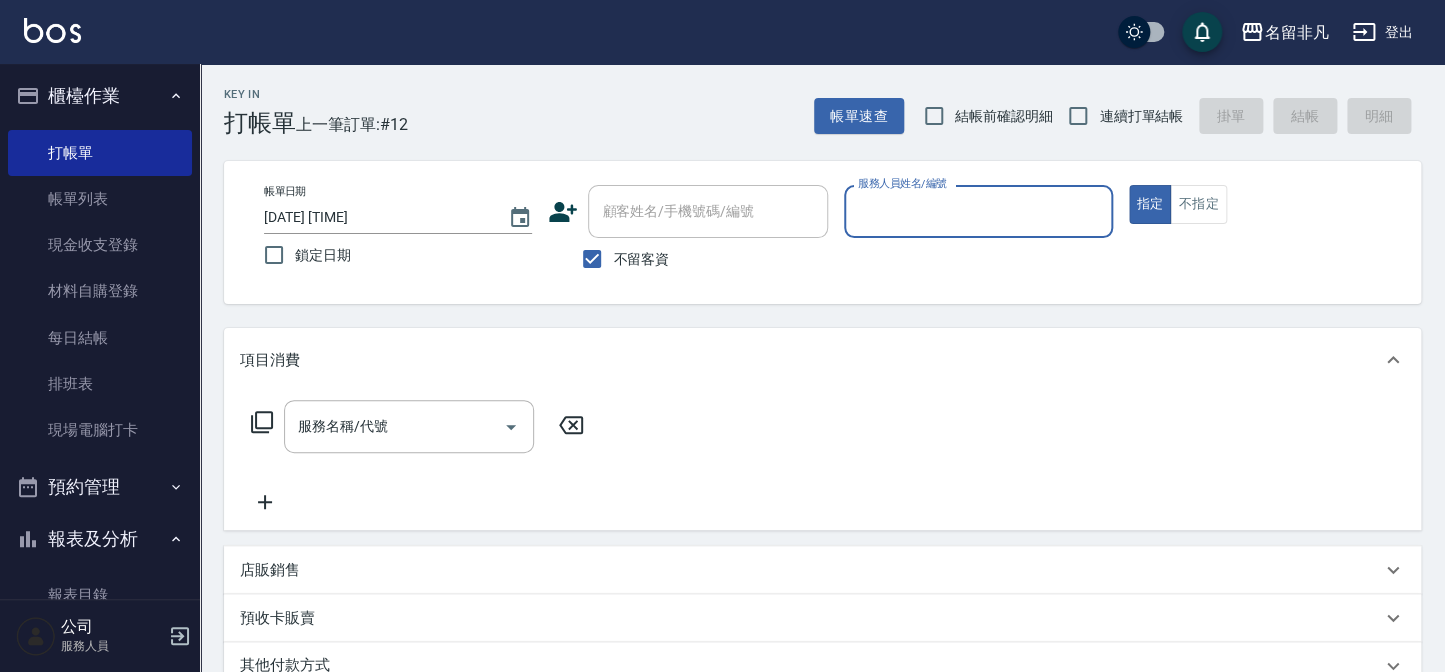 click on "服務人員姓名/編號" at bounding box center (978, 211) 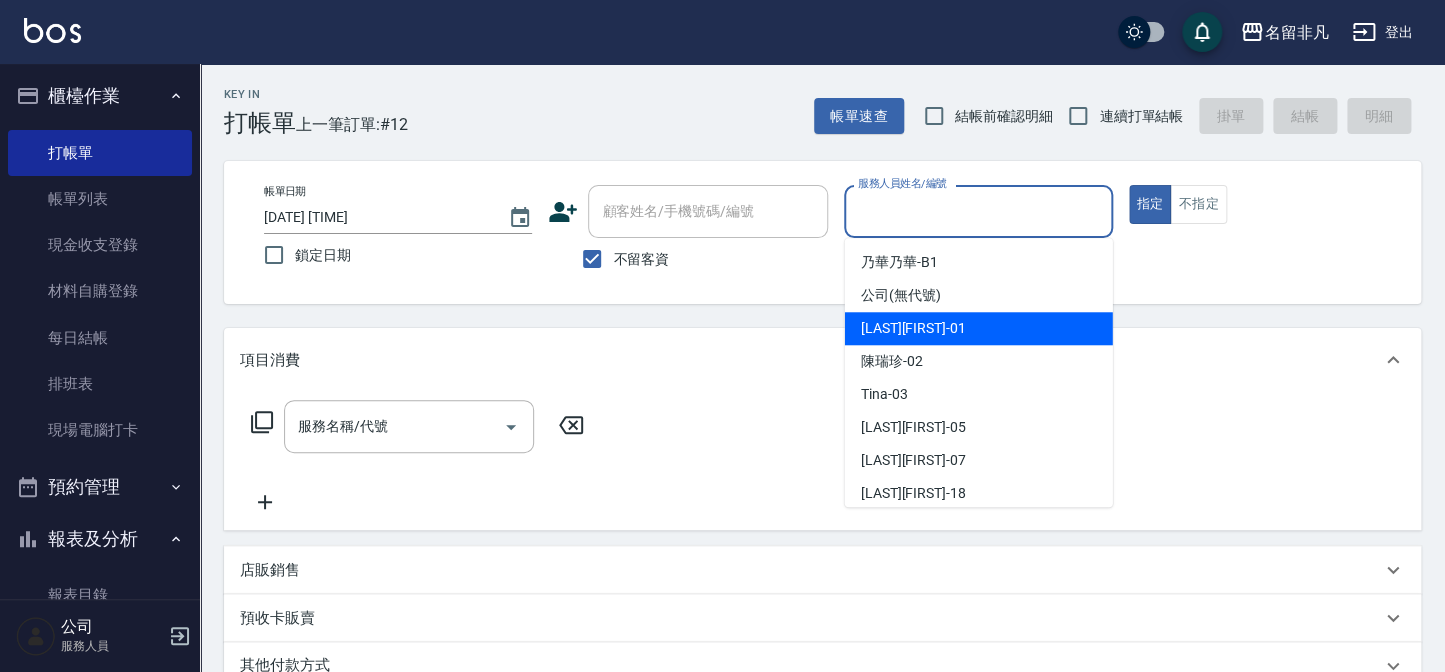 click on "[LAST][FIRST] -01" at bounding box center [979, 328] 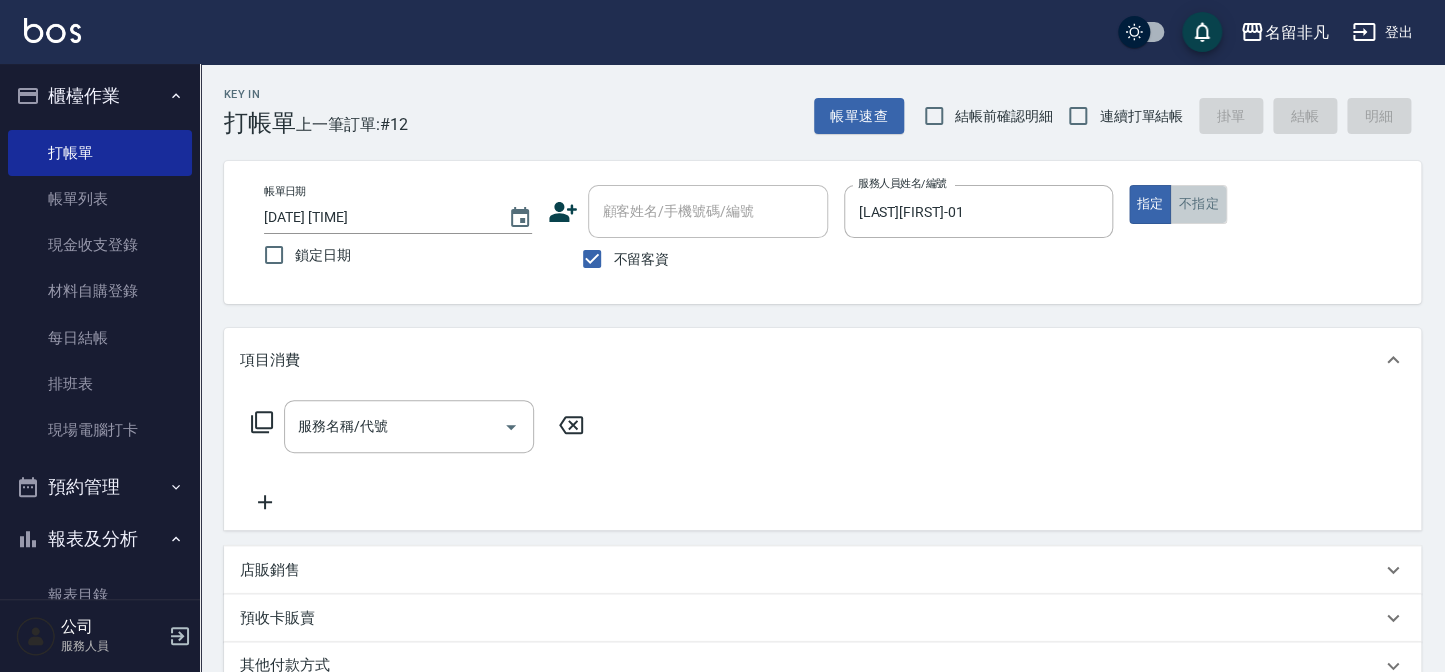 click on "不指定" at bounding box center (1198, 204) 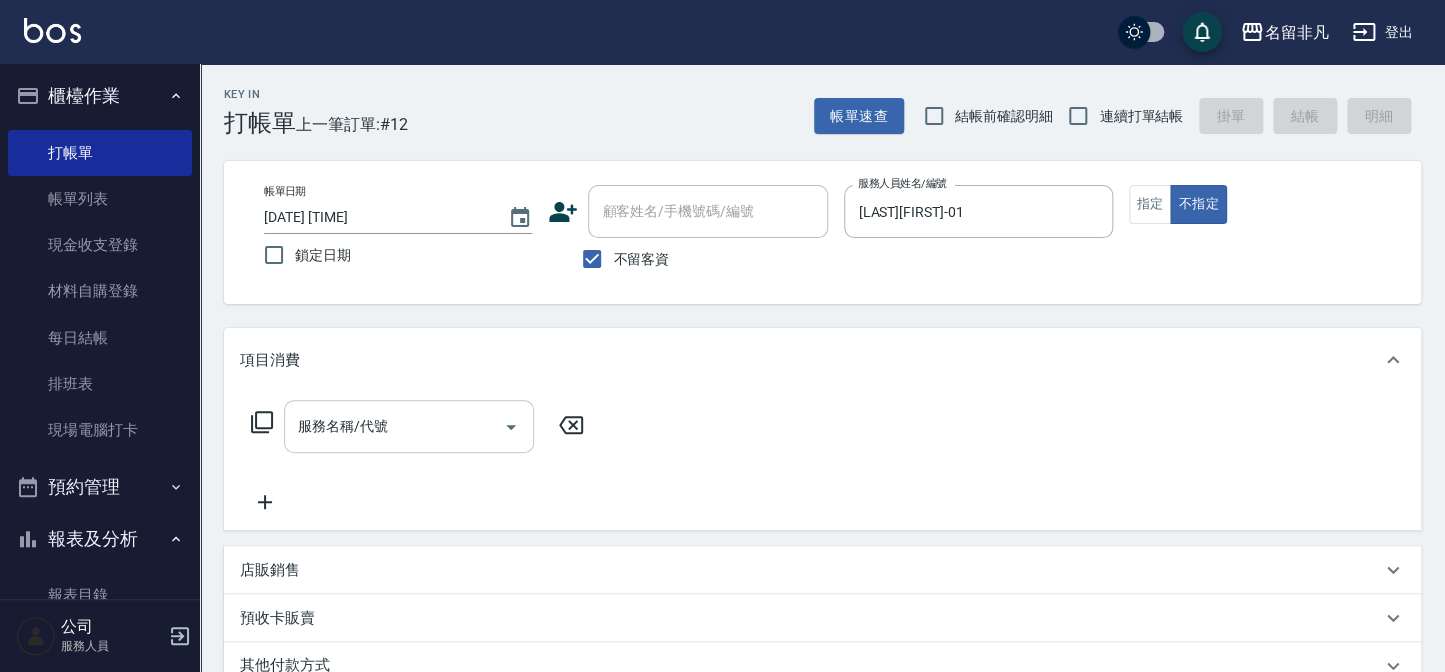 click on "服務名稱/代號" at bounding box center [394, 426] 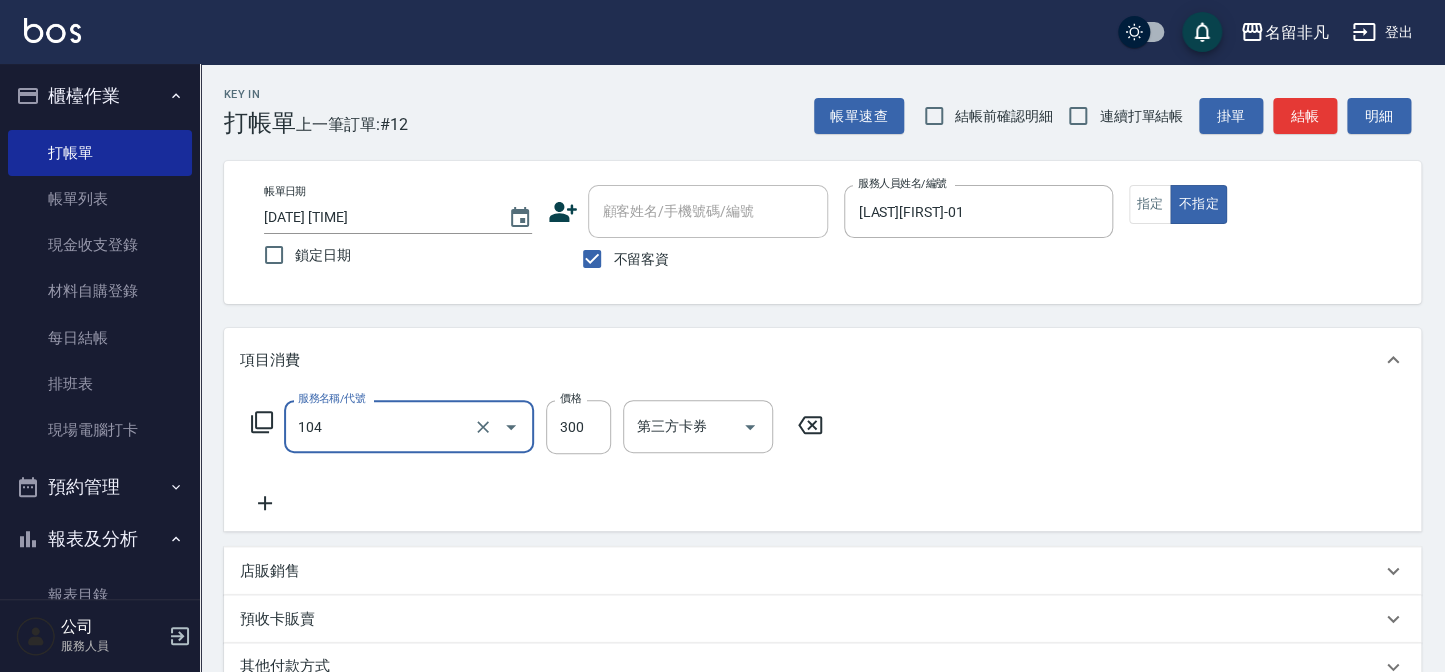 type on "洗髮(104)" 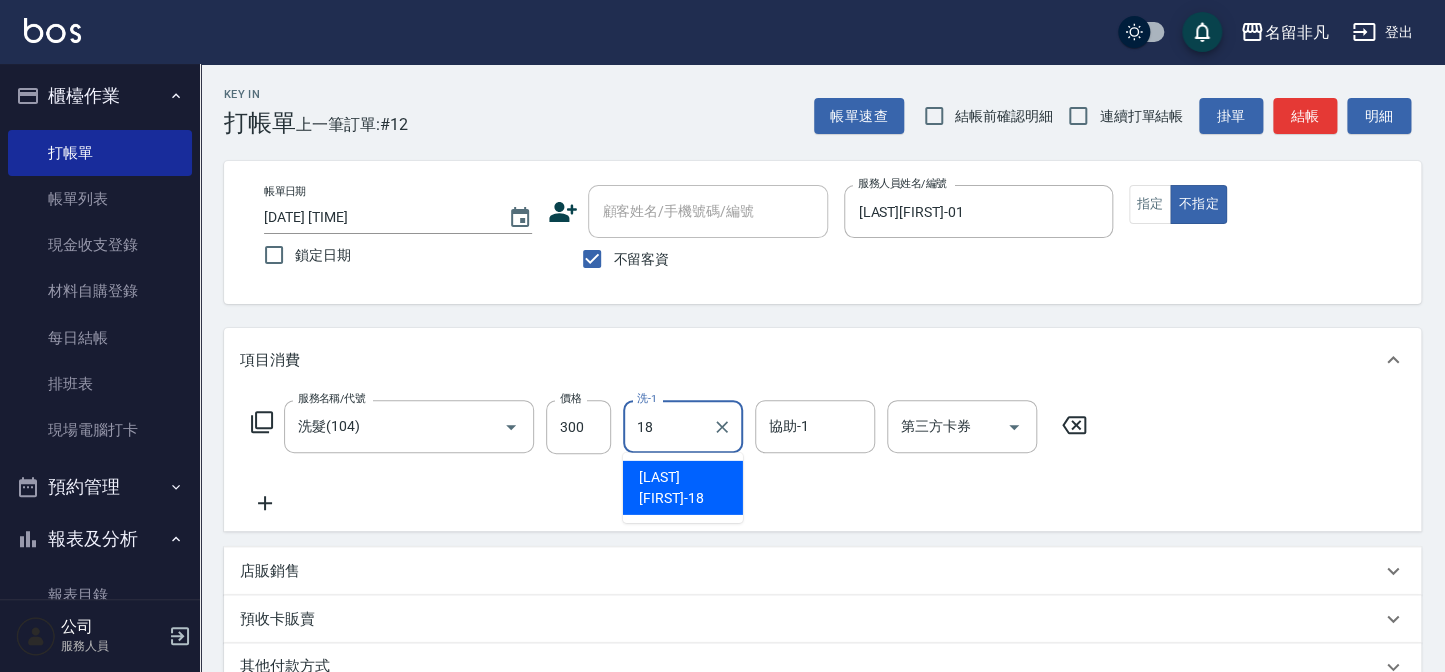type on "[LAST][FIRST]-18" 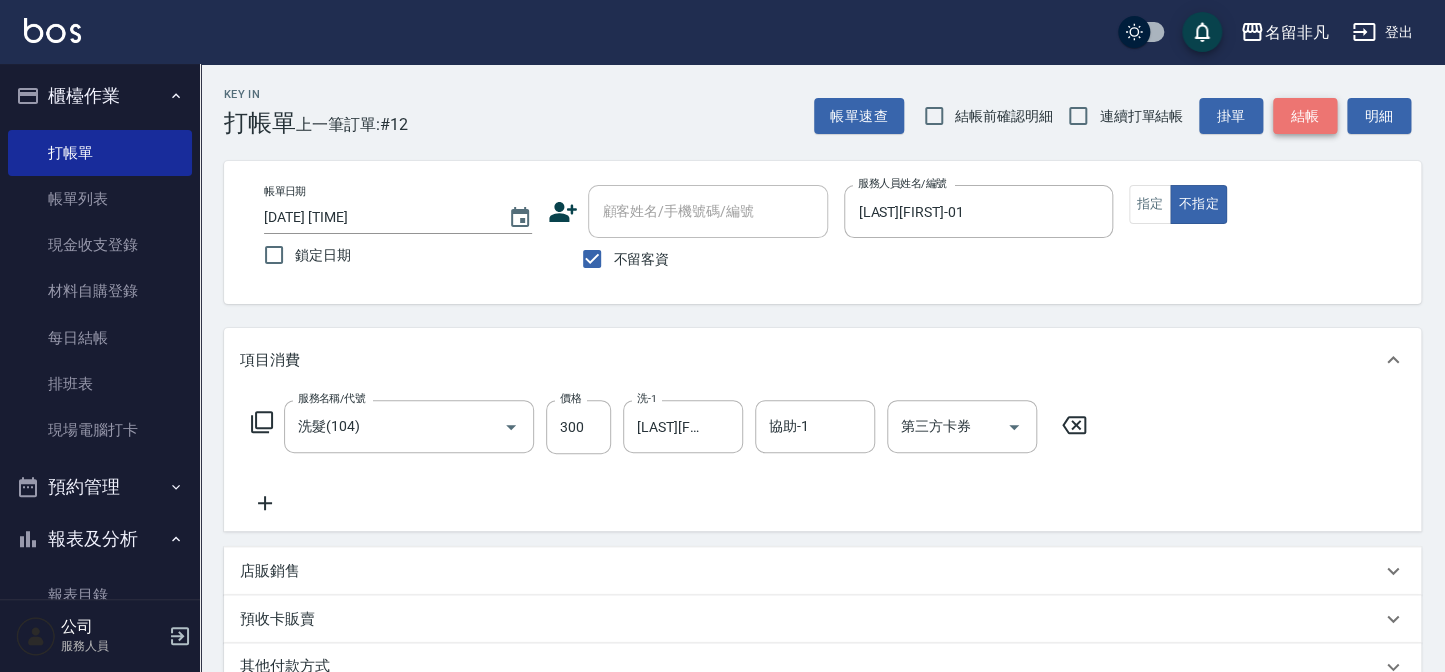 click on "結帳" at bounding box center [1305, 116] 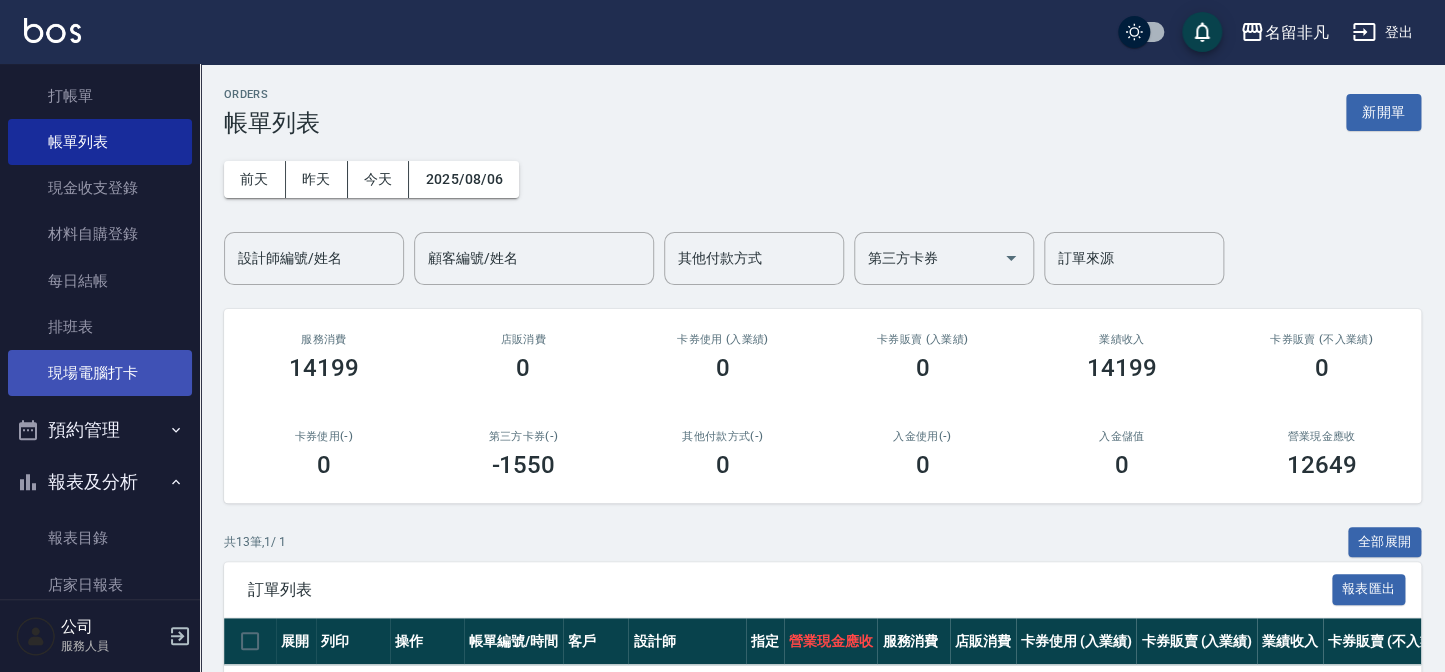 scroll, scrollTop: 275, scrollLeft: 0, axis: vertical 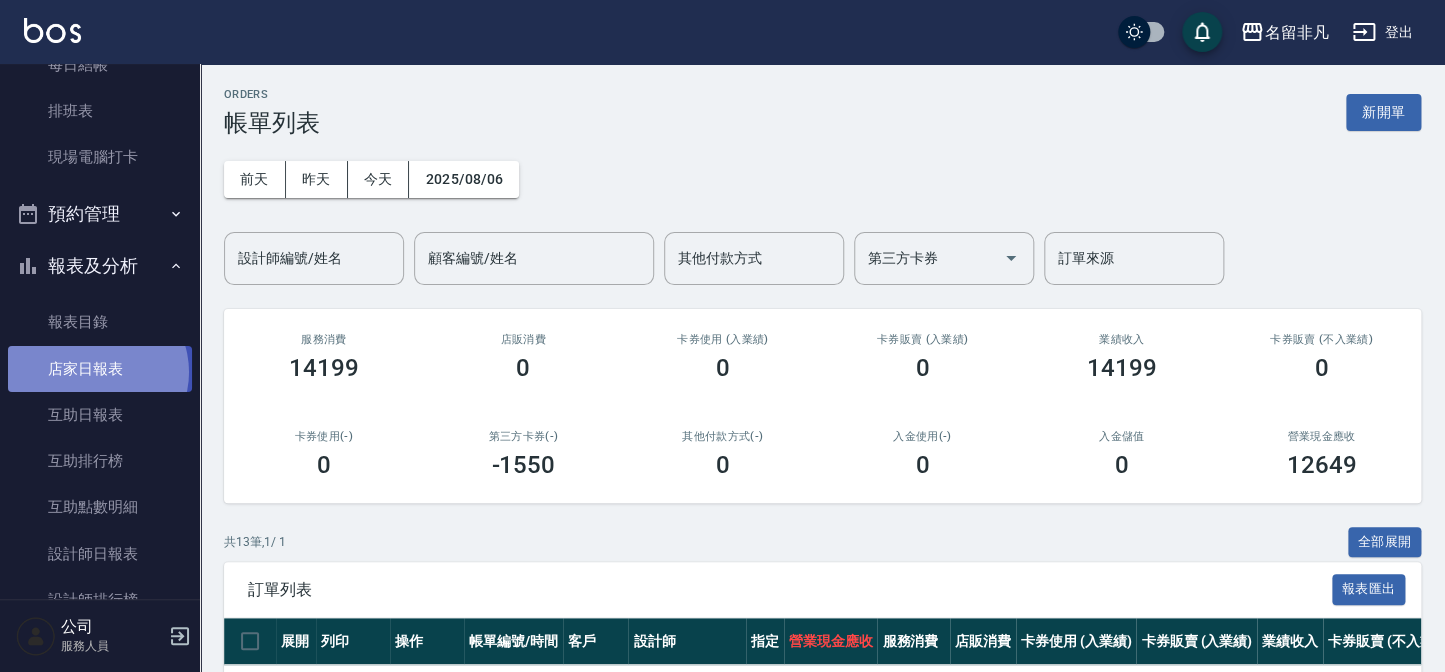 click on "店家日報表" at bounding box center [100, 369] 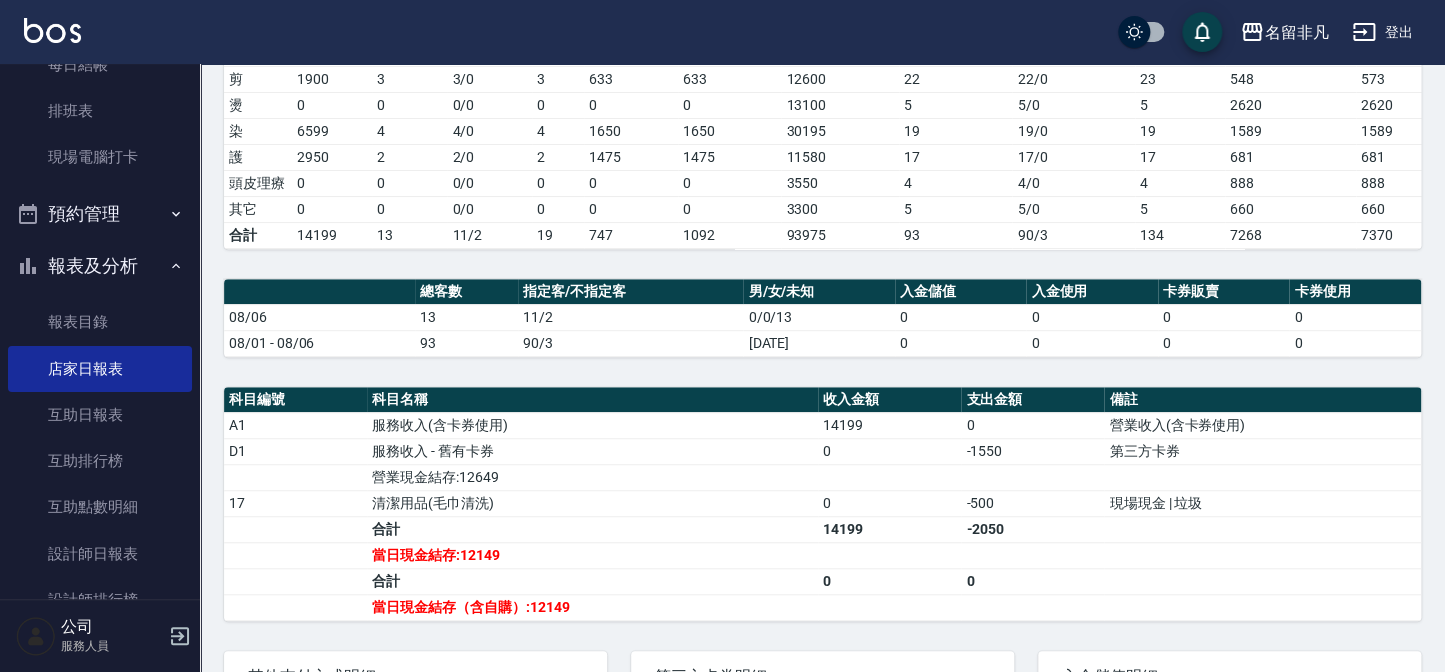 scroll, scrollTop: 454, scrollLeft: 0, axis: vertical 